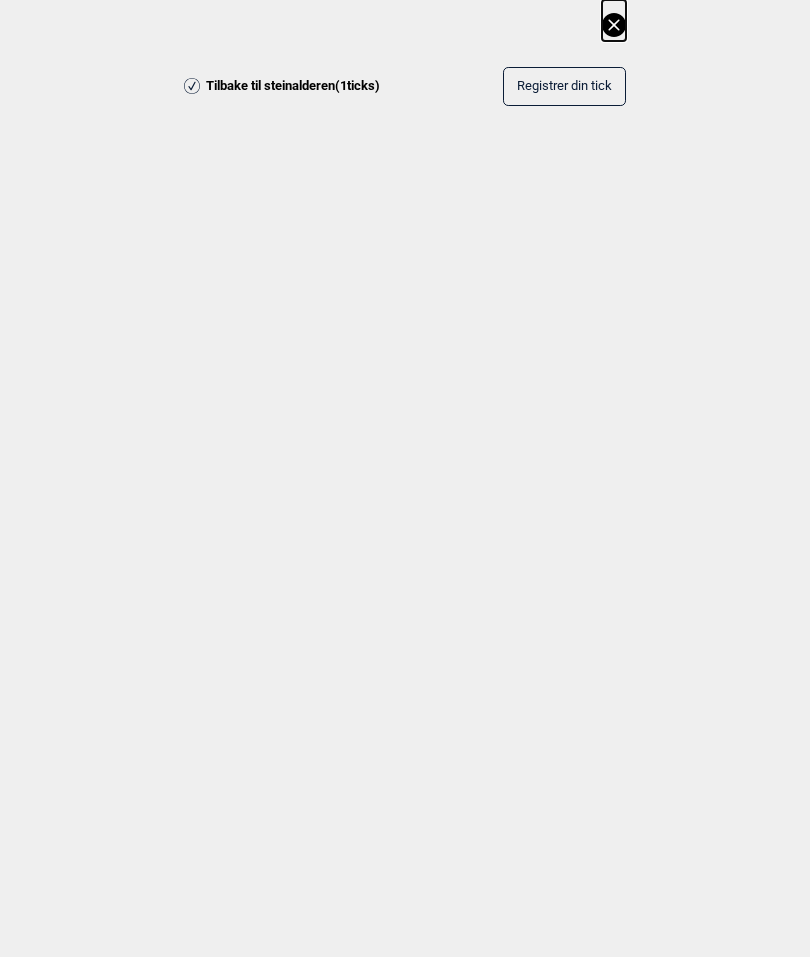 scroll, scrollTop: 0, scrollLeft: 0, axis: both 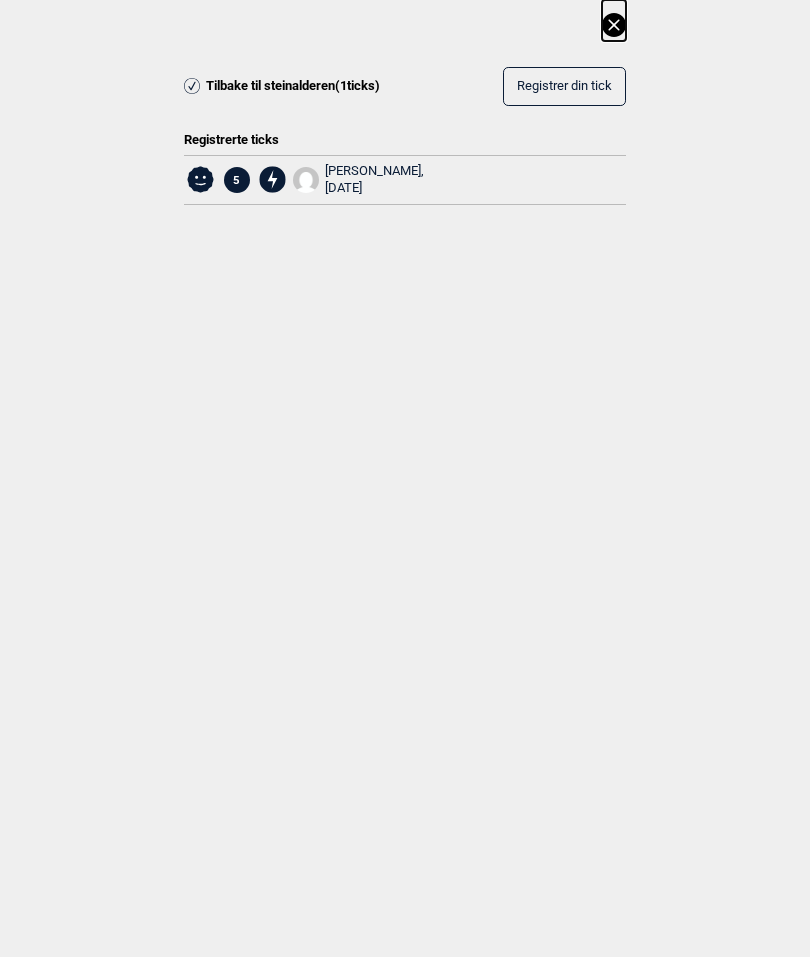 click on "Registrer din tick" at bounding box center (564, 86) 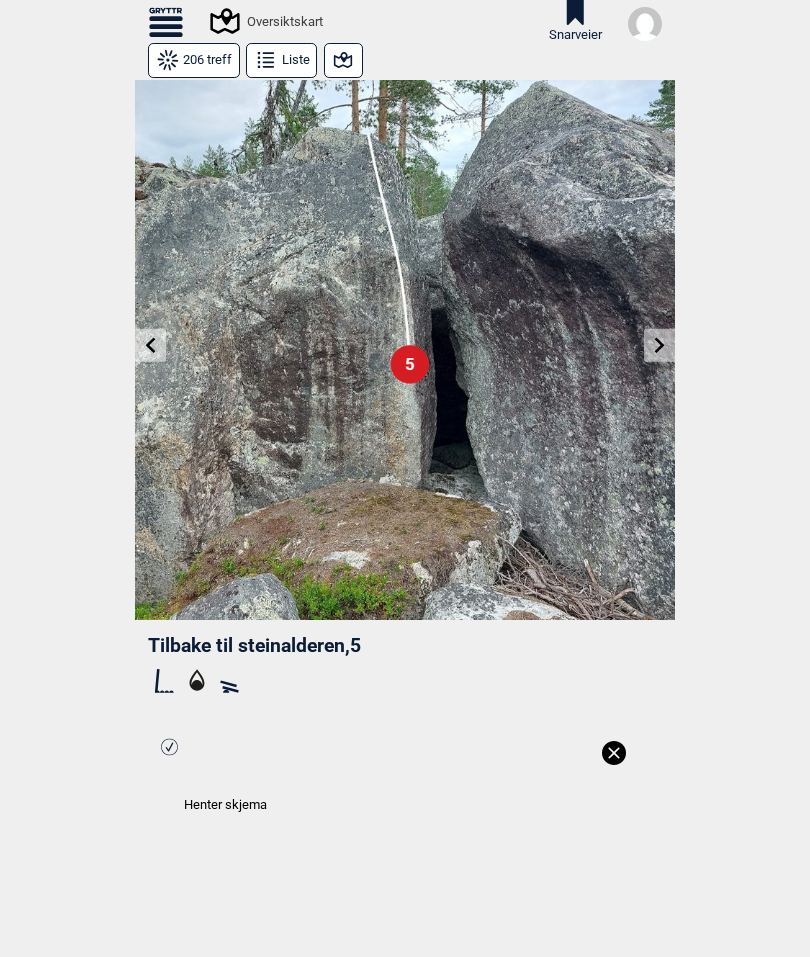 select on "62" 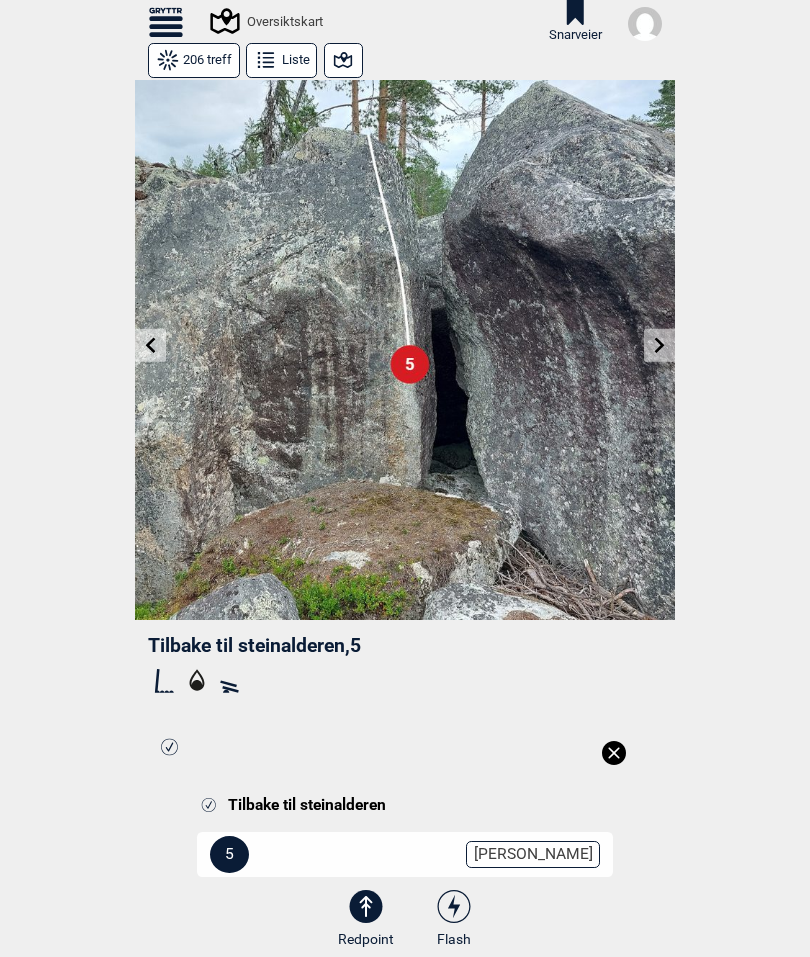 click on "Registrer din tick" at bounding box center [405, 1190] 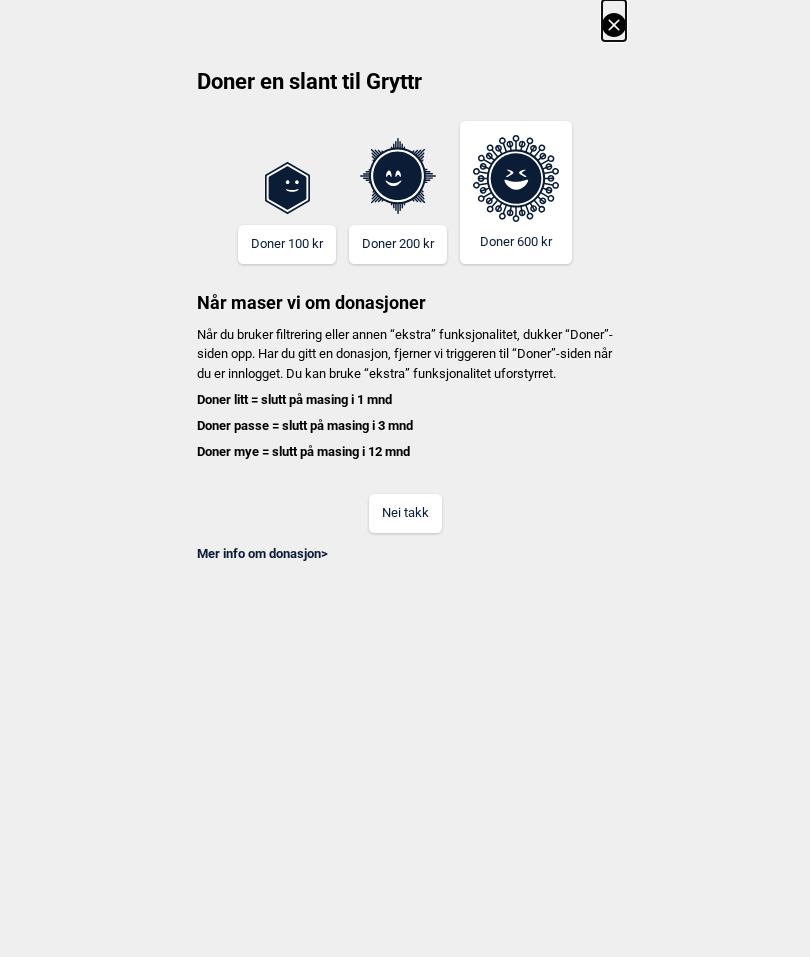 click 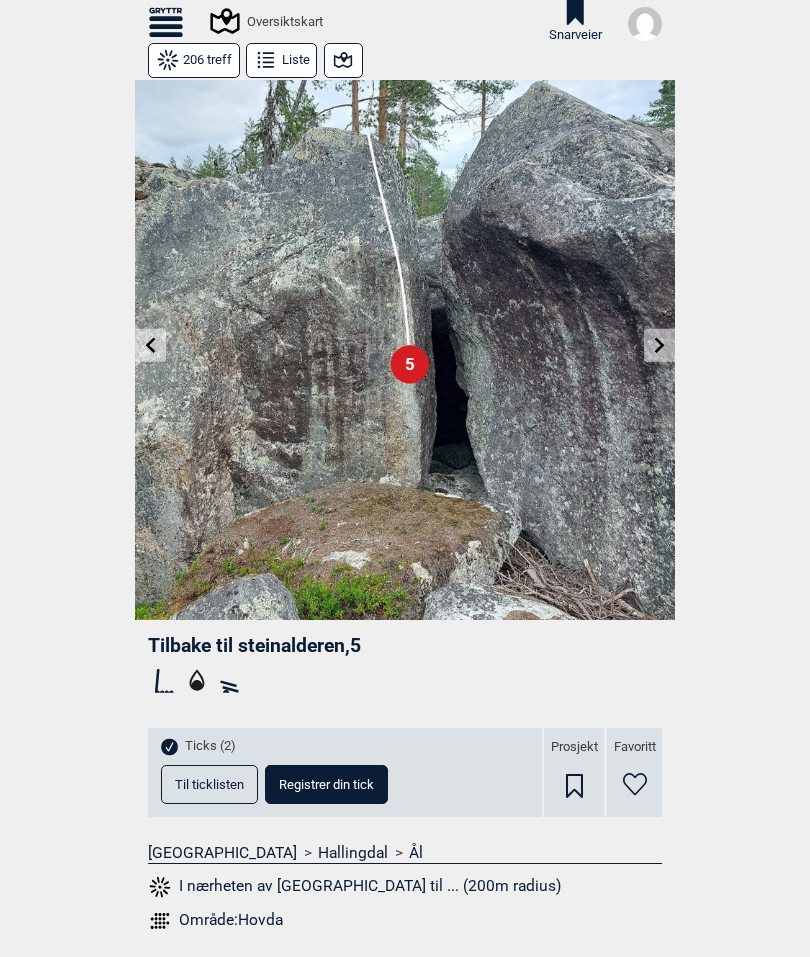 click at bounding box center (659, 345) 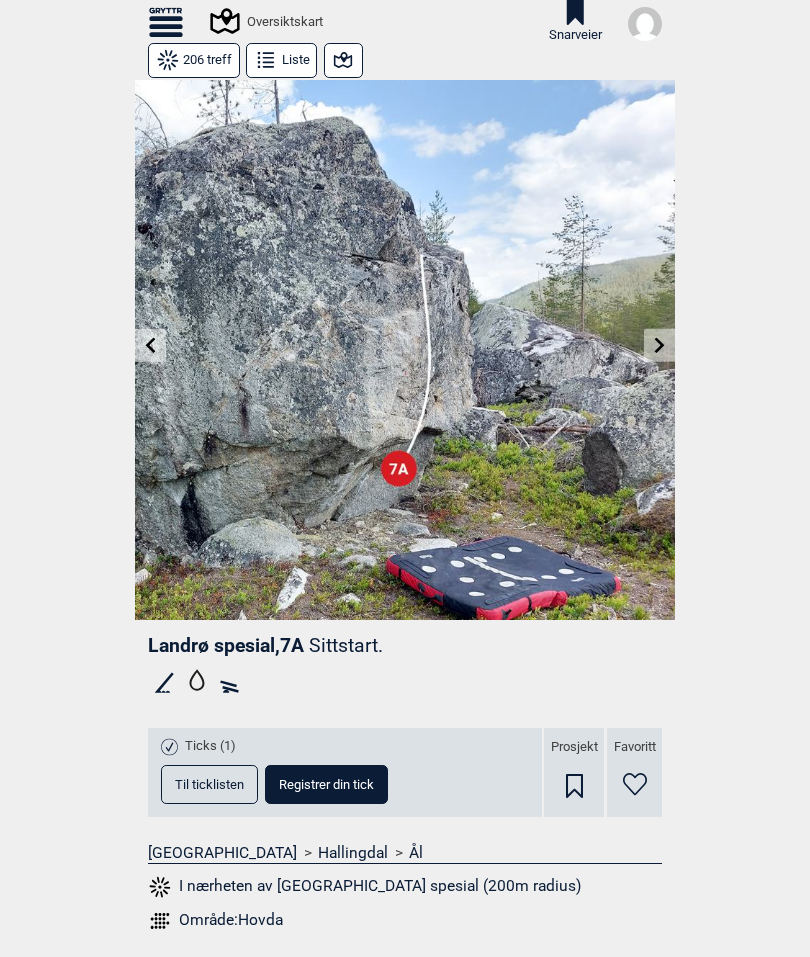 click 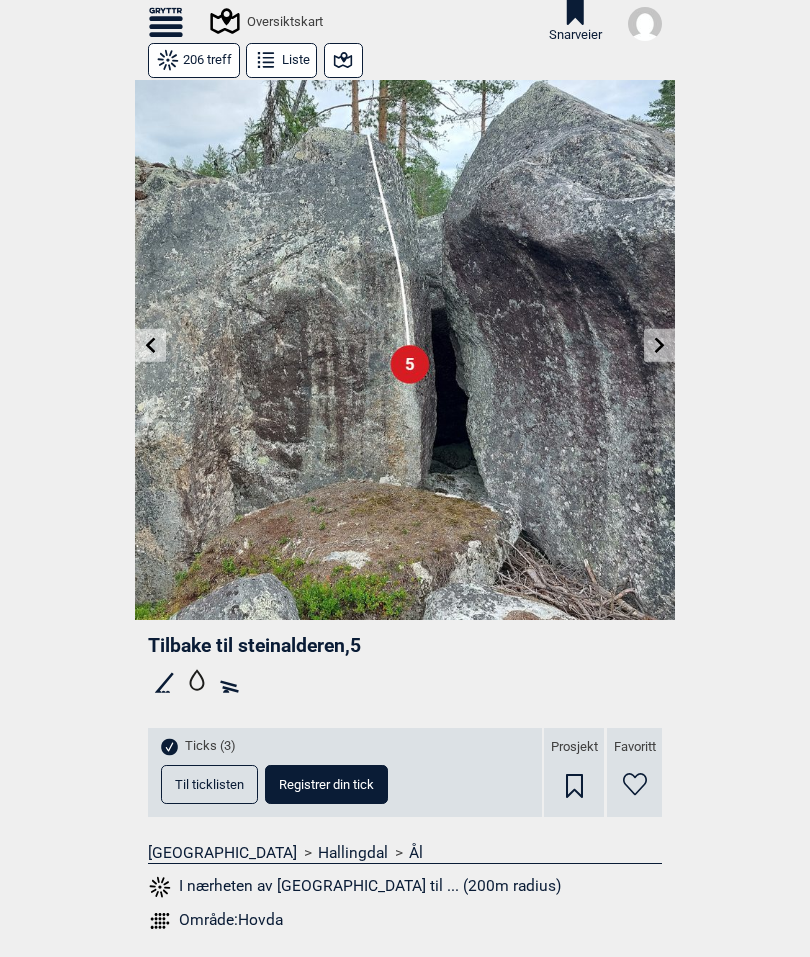 click at bounding box center [150, 345] 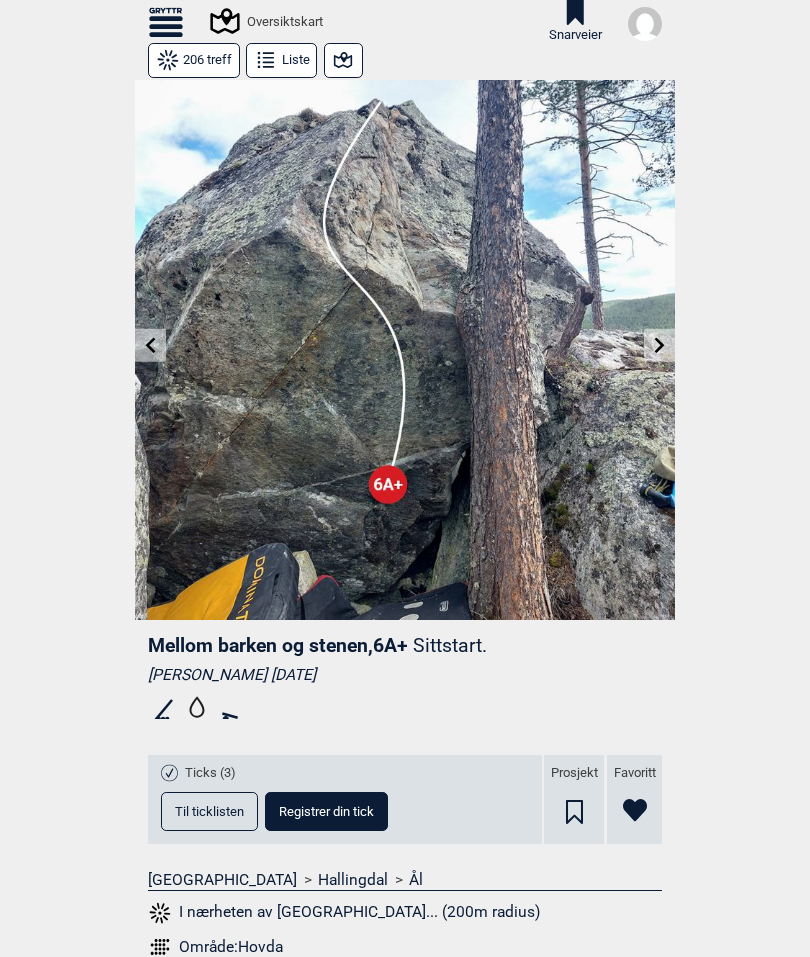 click 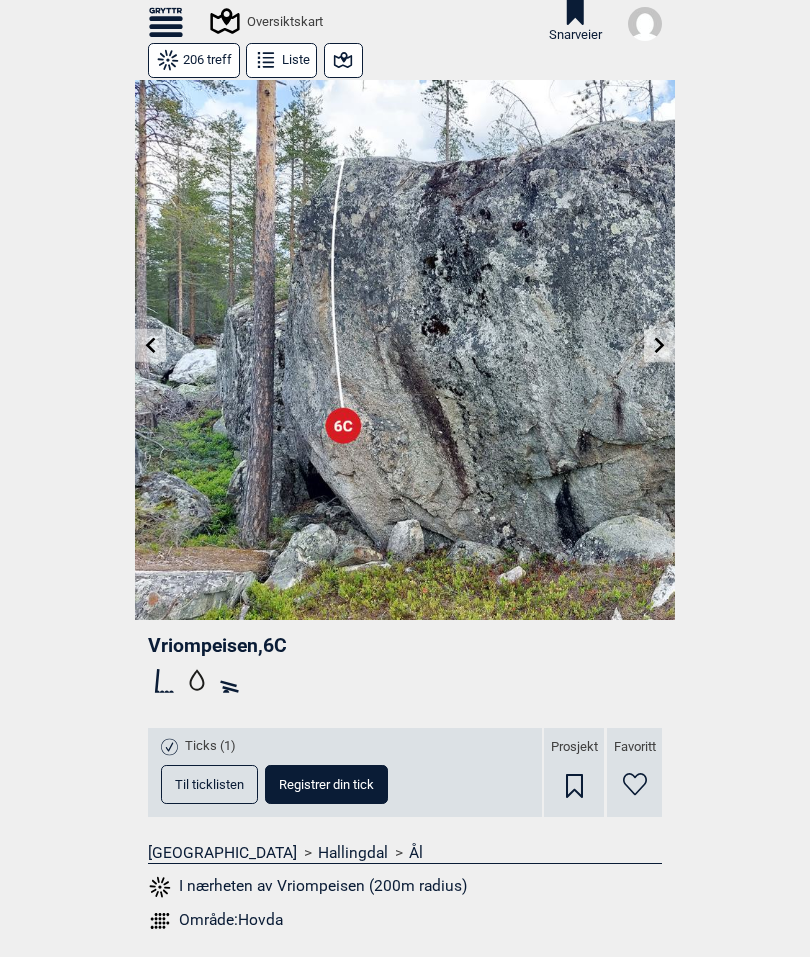 click 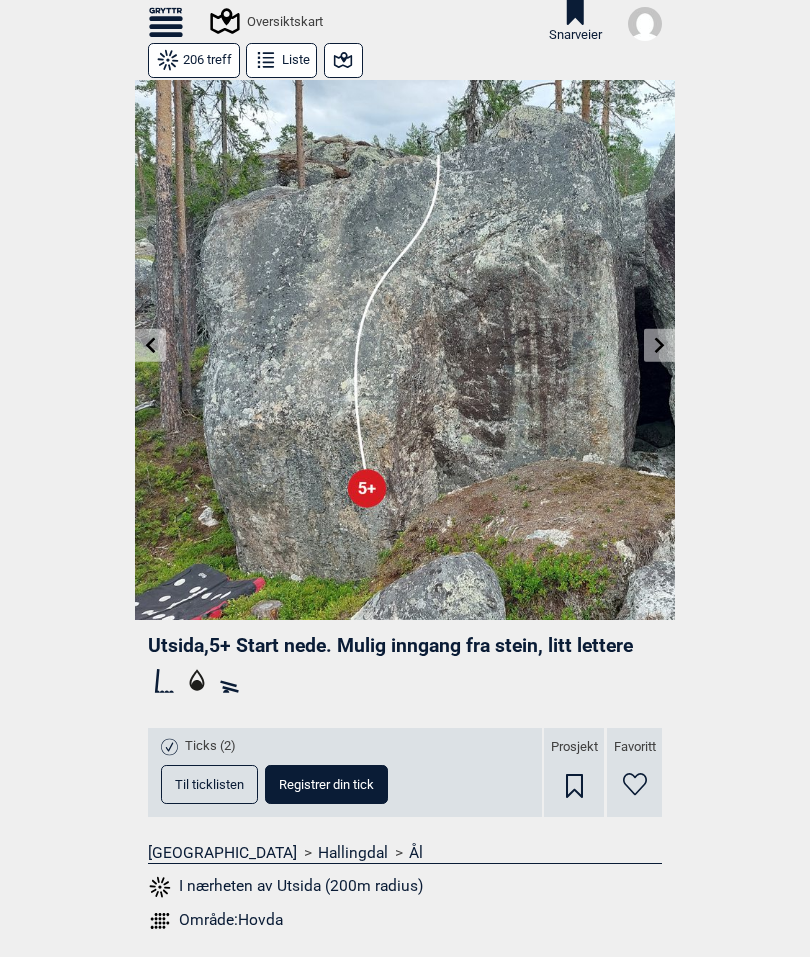 click 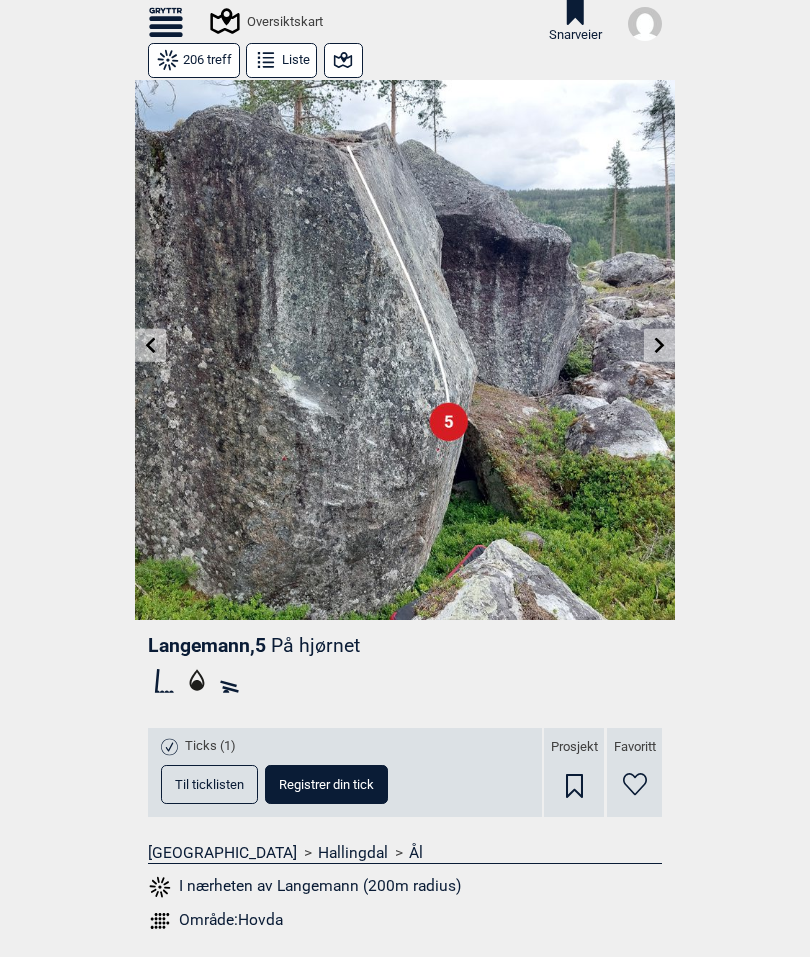 click 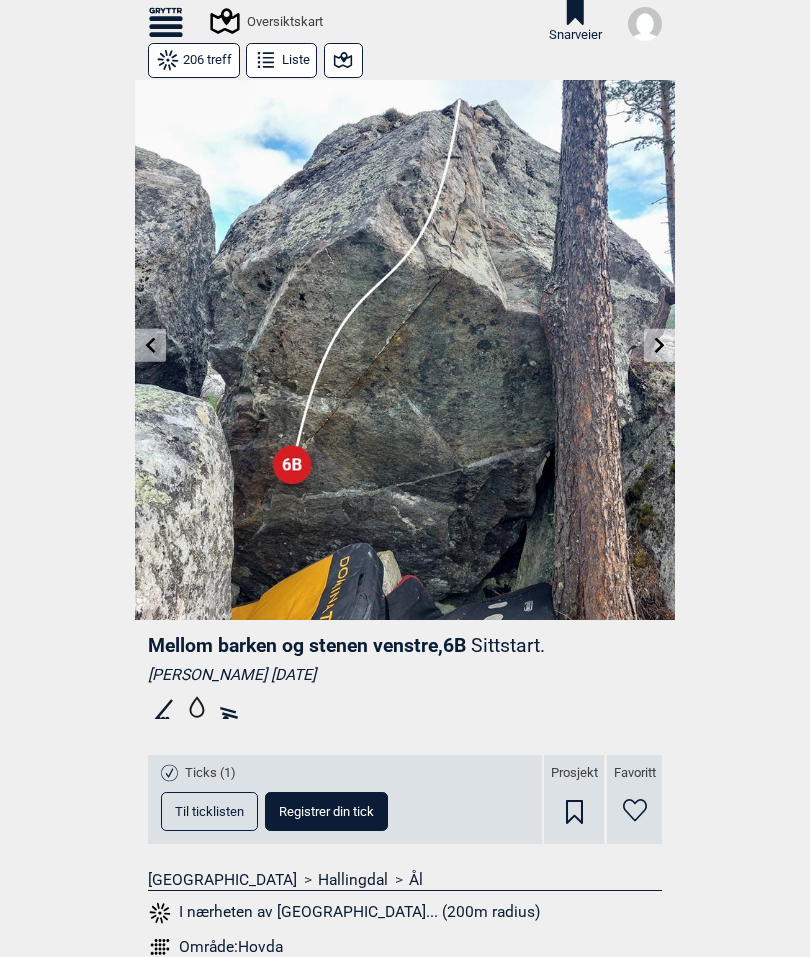 click 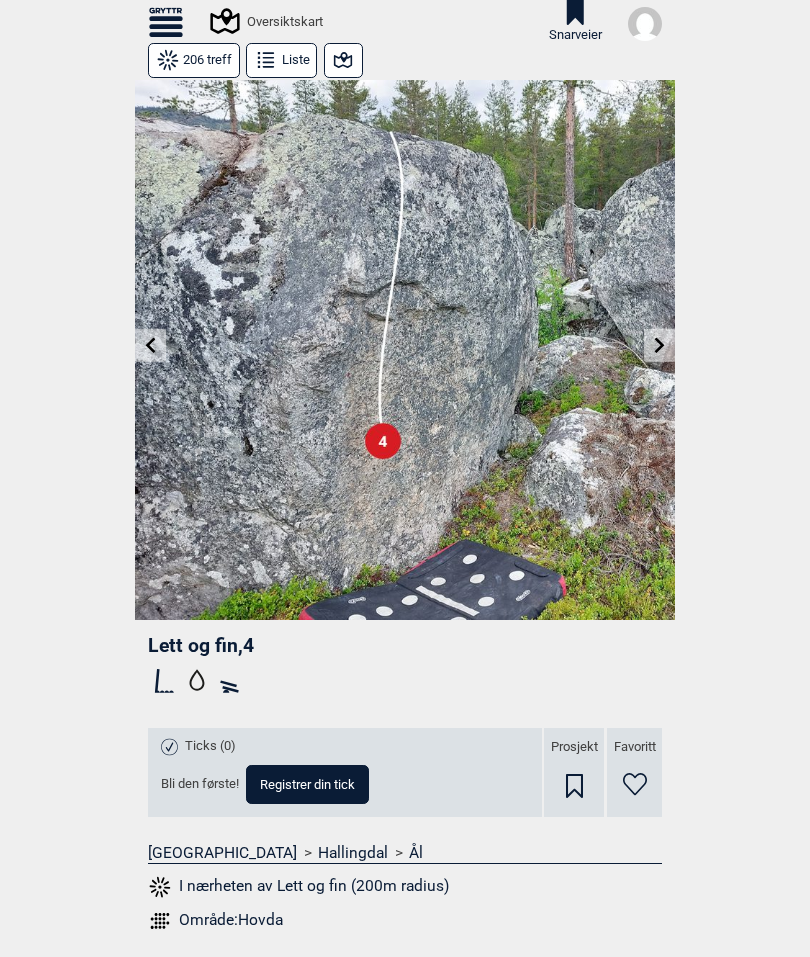 click at bounding box center (150, 345) 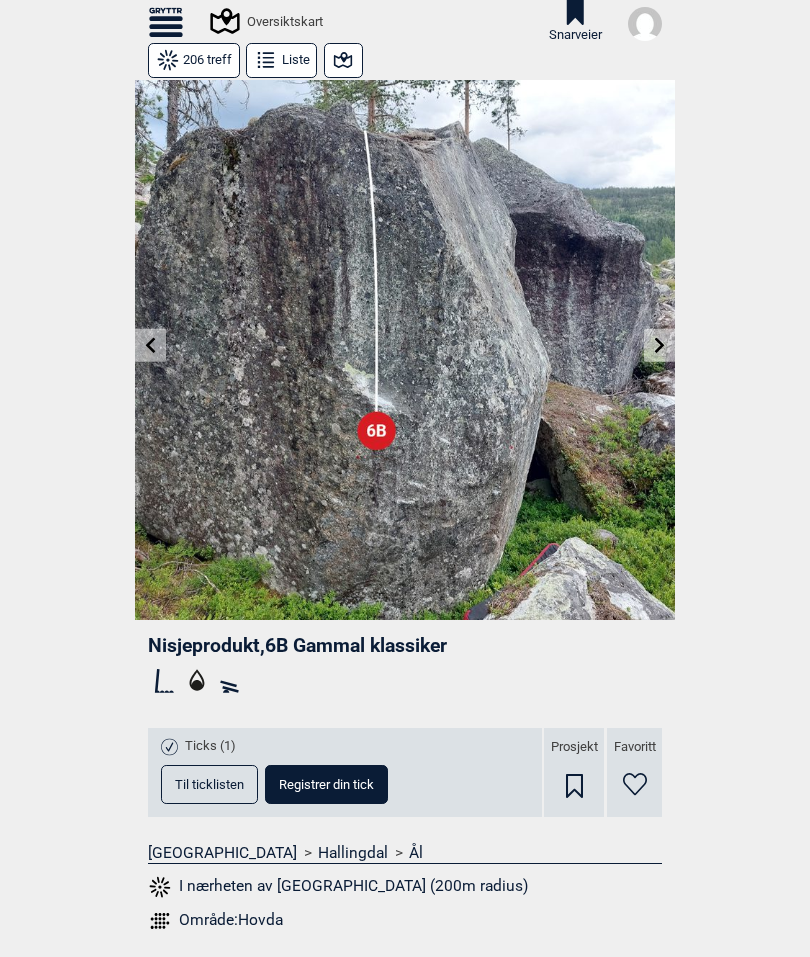 click at bounding box center (405, 350) 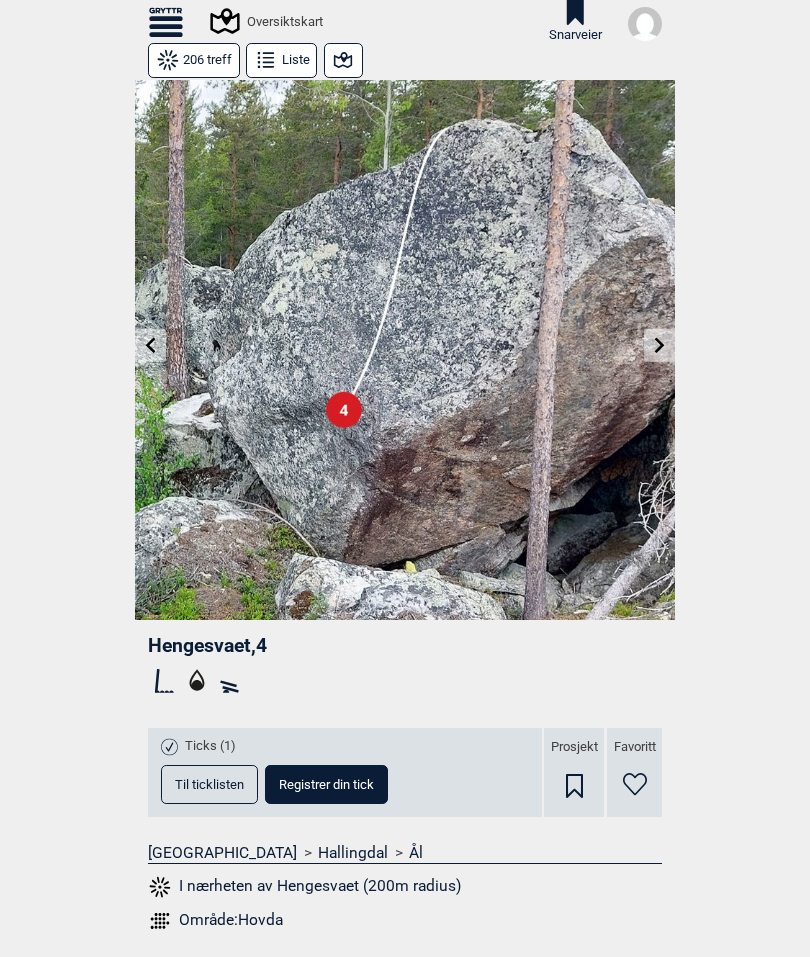click 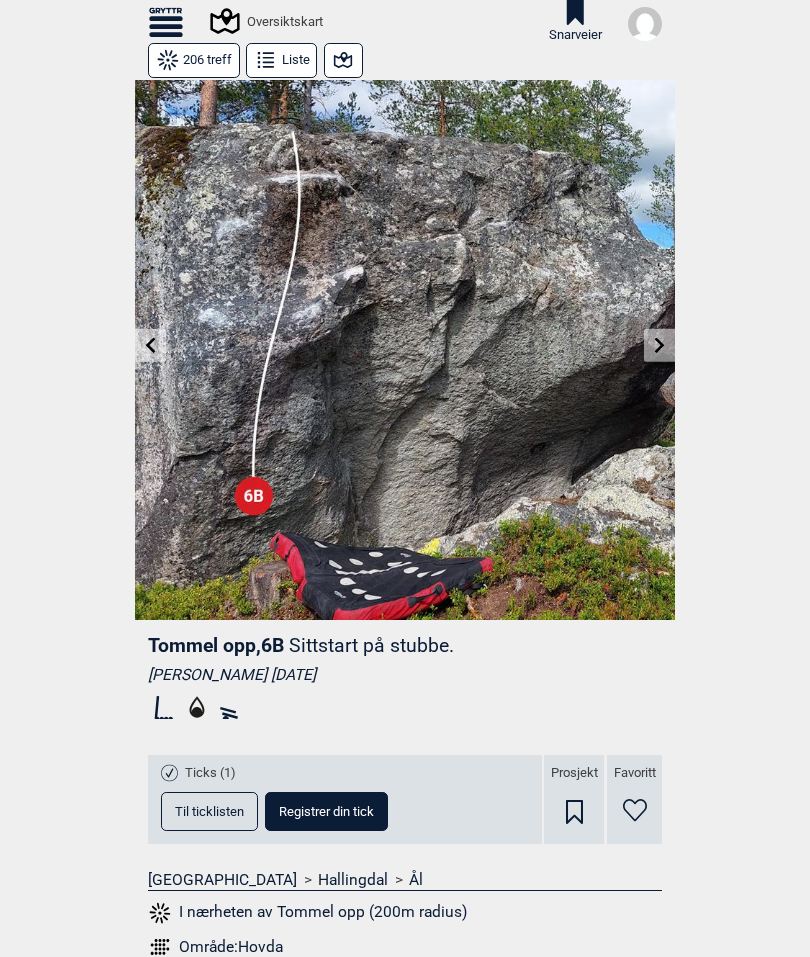 click at bounding box center (150, 345) 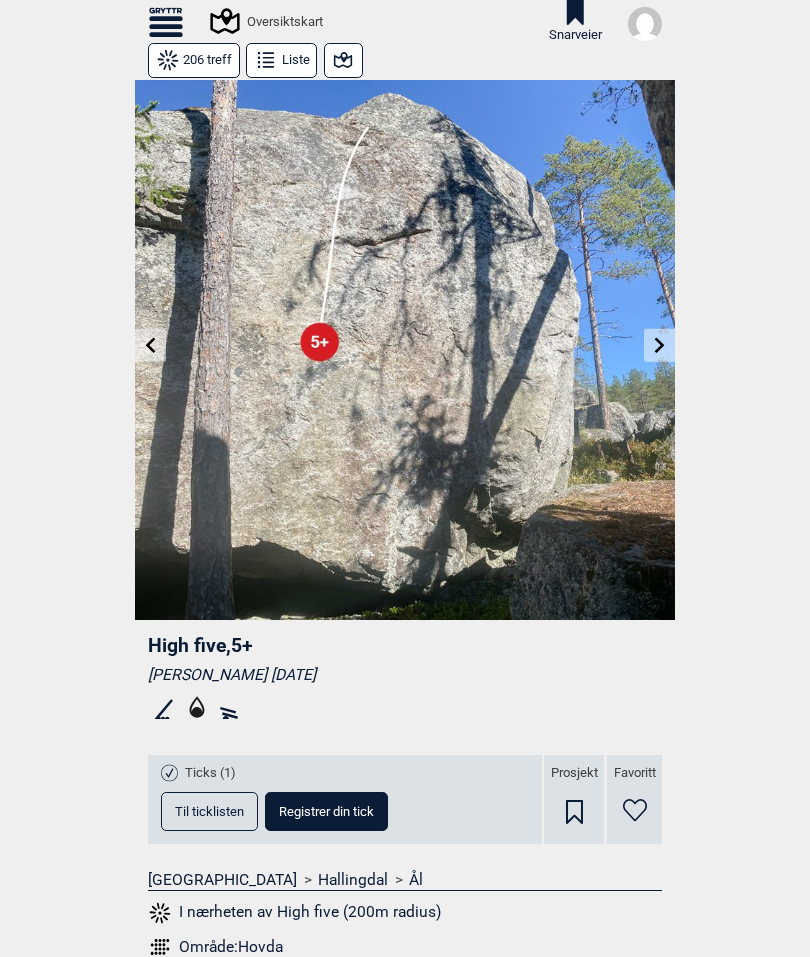 click 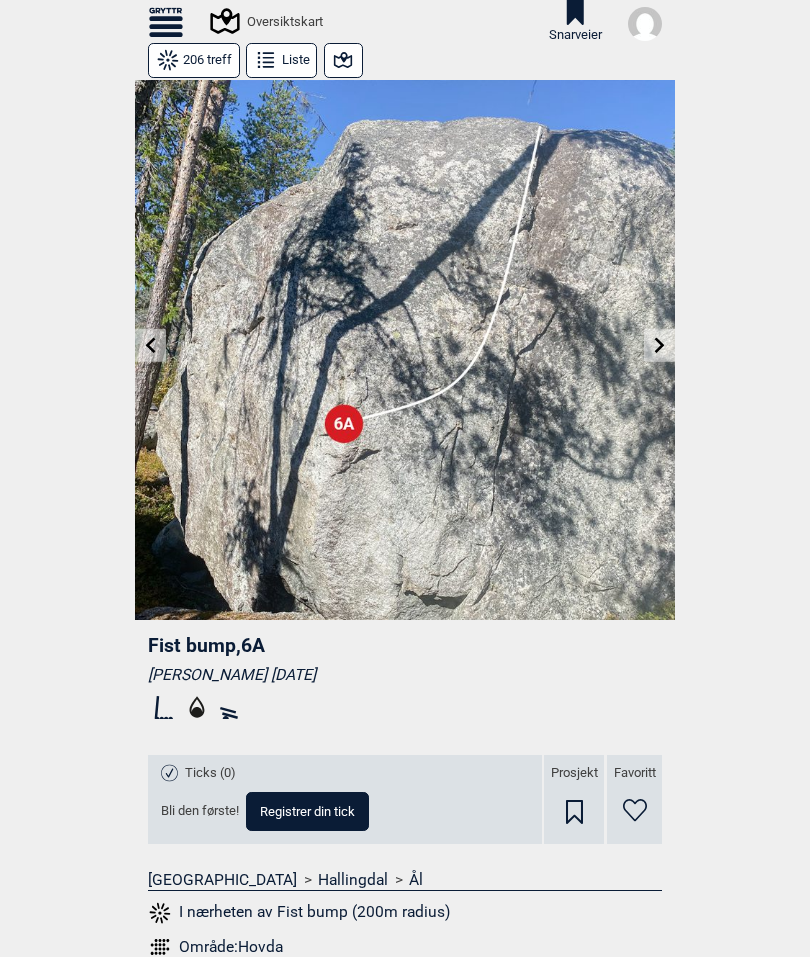 click 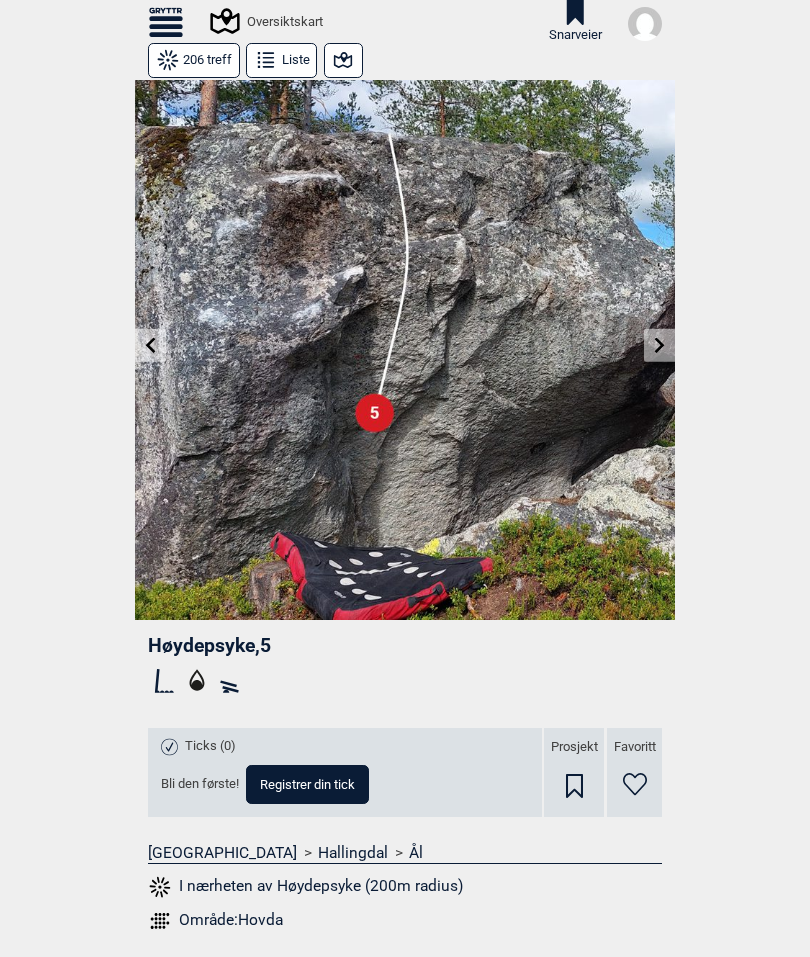 click at bounding box center (405, 350) 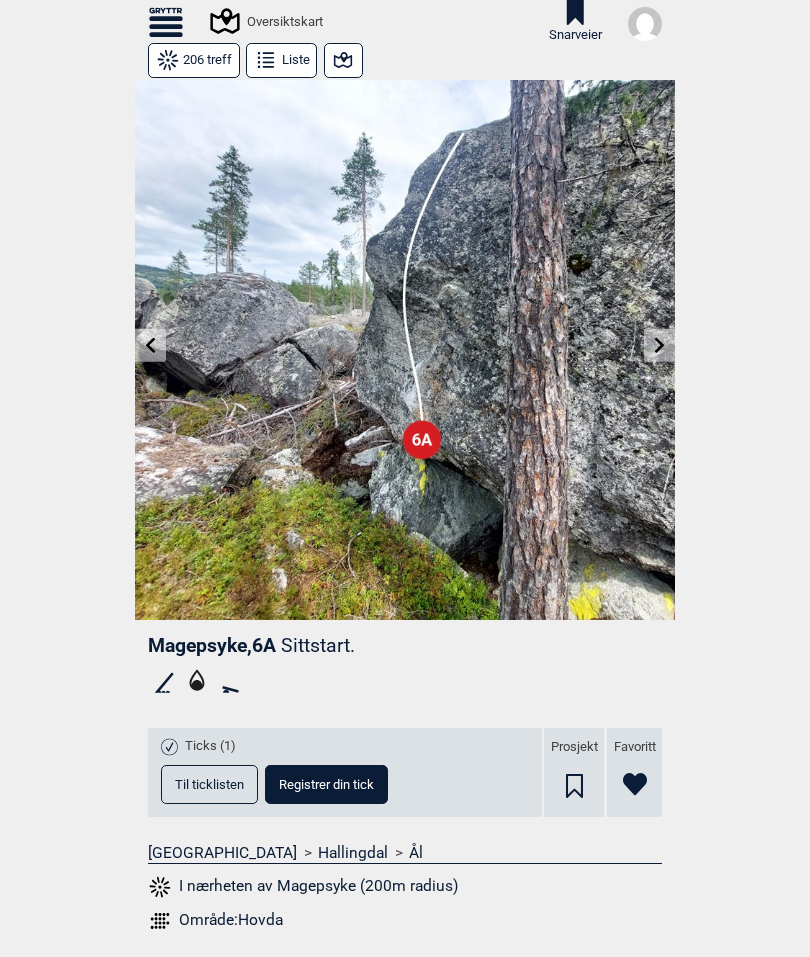 click 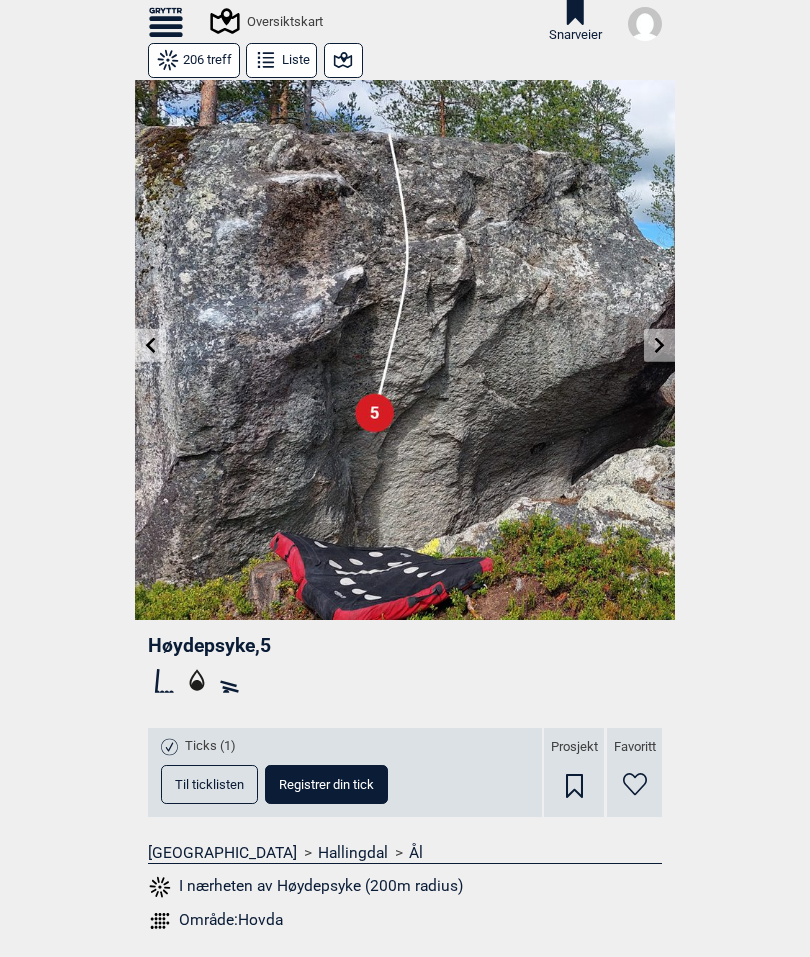 click 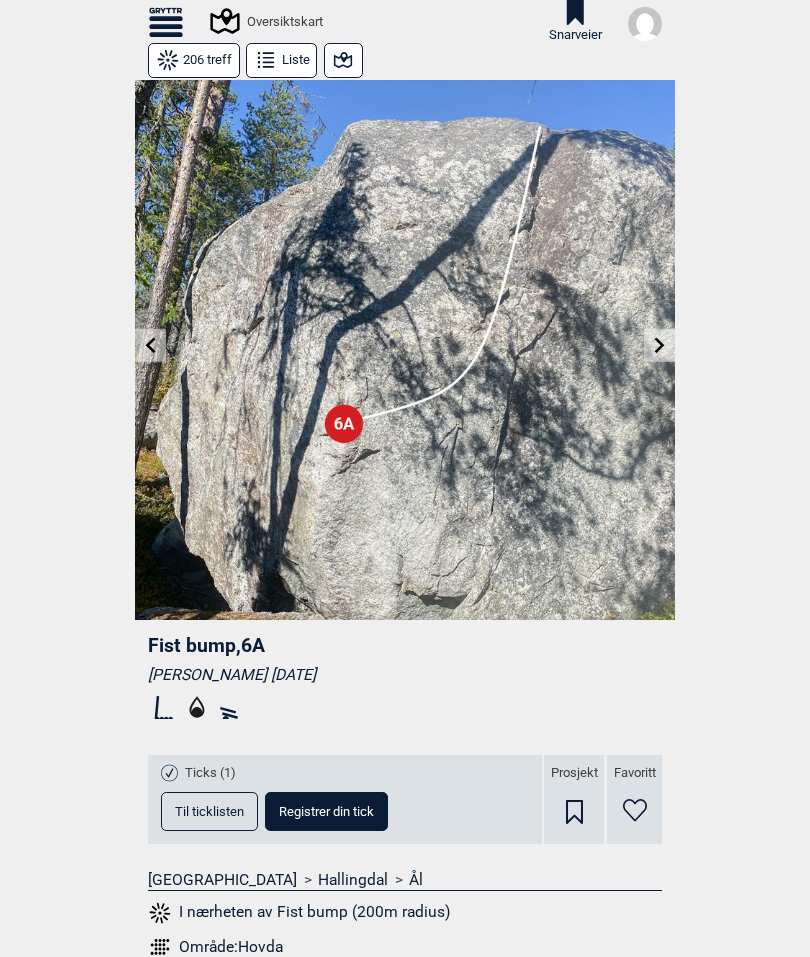 click at bounding box center [150, 345] 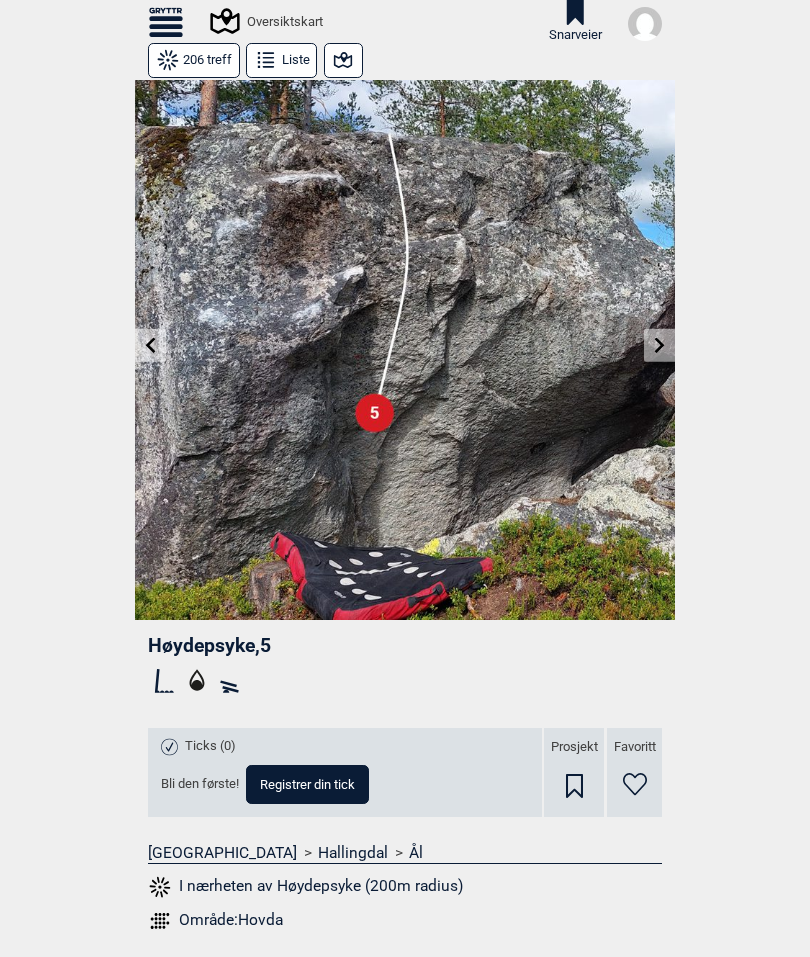 click at bounding box center (150, 345) 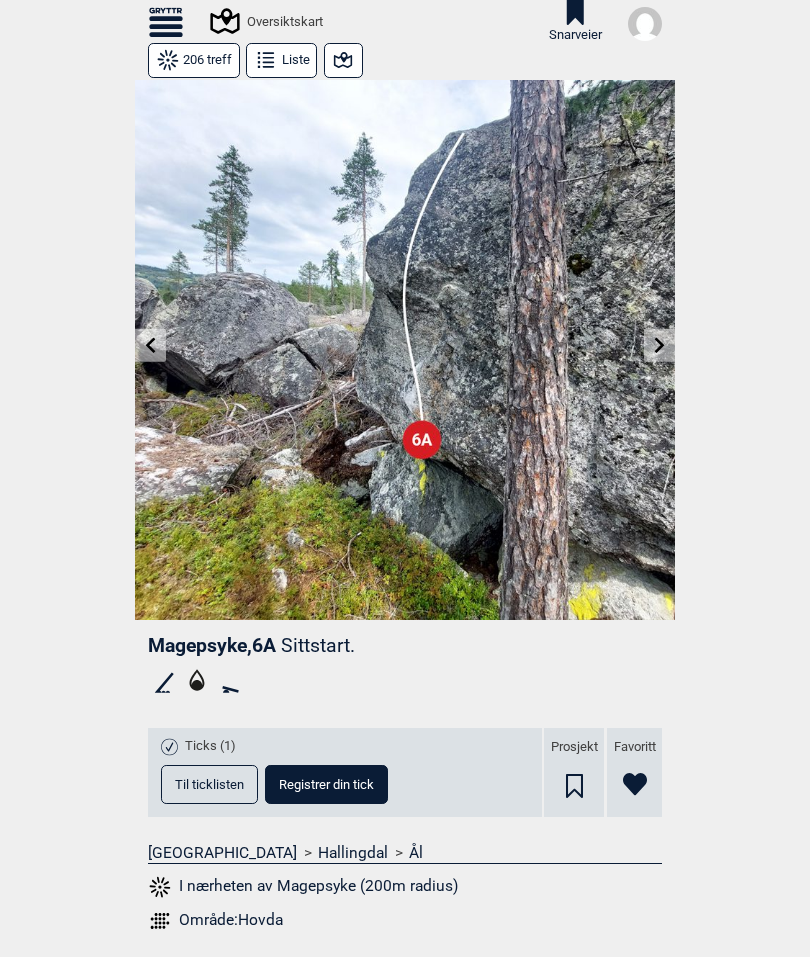 click on "Til forsiden NO SV EN Finn buldere med filtrering [GEOGRAPHIC_DATA] [GEOGRAPHIC_DATA] Meld inn ny bulder Tegnforklaring Om Gryttr   Oversiktskart Snarveier Doner en slant til Gryttr Doner 100 kr Doner 200 kr Doner 600 kr Når maser vi om donasjoner Når du bruker filtrering eller annen “ekstra” funksjonalitet, dukker “Doner”-siden opp. Har du gitt en donasjon, fjerner vi triggeren til “Doner”-siden når du er innlogget. Du kan bruke “ekstra” funksjonalitet uforstyrret. Doner litt = slutt på masing i 1 mnd Doner passe = slutt på masing i 3 mnd Doner mye = slutt på masing i 12 mnd Nei takk Mer info om donasjon  > 206 treff   Liste Magepsyke ,  6A   Sittstart. Ticks (1) Til ticklisten Registrer din tick Prosjekt Favoritt [GEOGRAPHIC_DATA] > Hallingdal > Ål I nærheten av [GEOGRAPHIC_DATA] (200m radius) Område:  Hovda Gryttr  2025  © [STREET_ADDRESS] [PHONE_NUMBER] [EMAIL_ADDRESS][DOMAIN_NAME] Gryttr på Facebook Gryttr på Instagram Gryttr på Vimeo Om Gryttr Om donasjon Informasjonskapsler Personvern og samtykker Brukervilkår" at bounding box center [405, 478] 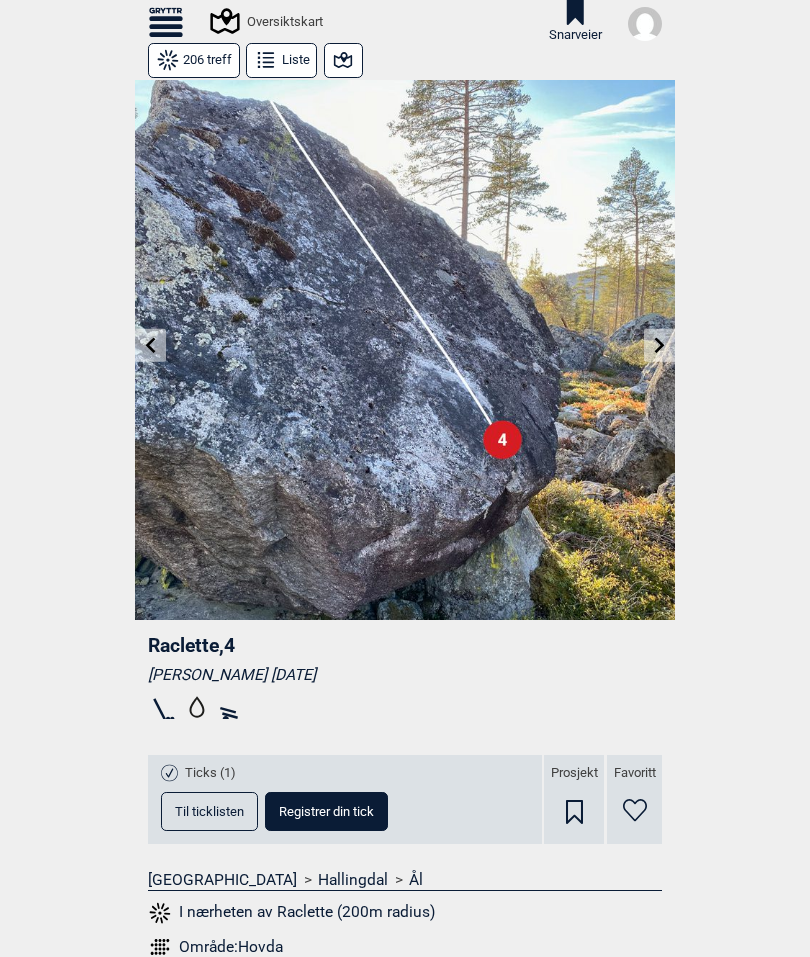 click on "Til forsiden NO SV EN Finn buldere med filtrering [GEOGRAPHIC_DATA] [GEOGRAPHIC_DATA] Meld inn ny bulder Tegnforklaring Om Gryttr   Oversiktskart Snarveier Doner en slant til Gryttr Doner 100 kr Doner 200 kr Doner 600 kr Når maser vi om donasjoner Når du bruker filtrering eller annen “ekstra” funksjonalitet, dukker “Doner”-siden opp. Har du gitt en donasjon, fjerner vi triggeren til “Doner”-siden når du er innlogget. Du kan bruke “ekstra” funksjonalitet uforstyrret. Doner litt = slutt på masing i 1 mnd Doner passe = slutt på masing i 3 mnd Doner mye = slutt på masing i 12 mnd Nei takk Mer info om donasjon  > 206 treff   Liste Raclette ,  4 [PERSON_NAME]   [DATE] Ticks (1) Til ticklisten Registrer din tick Prosjekt Favoritt [GEOGRAPHIC_DATA] > Hallingdal > Ål I nærheten av Raclette (200m radius) Område:  Hovda Gryttr  2025  © [STREET_ADDRESS] [PHONE_NUMBER] [EMAIL_ADDRESS][DOMAIN_NAME] [PERSON_NAME] på Facebook Gryttr på Instagram Gryttr på Vimeo Om Gryttr Om donasjon Informasjonskapsler Personvern og samtykker" at bounding box center [405, 478] 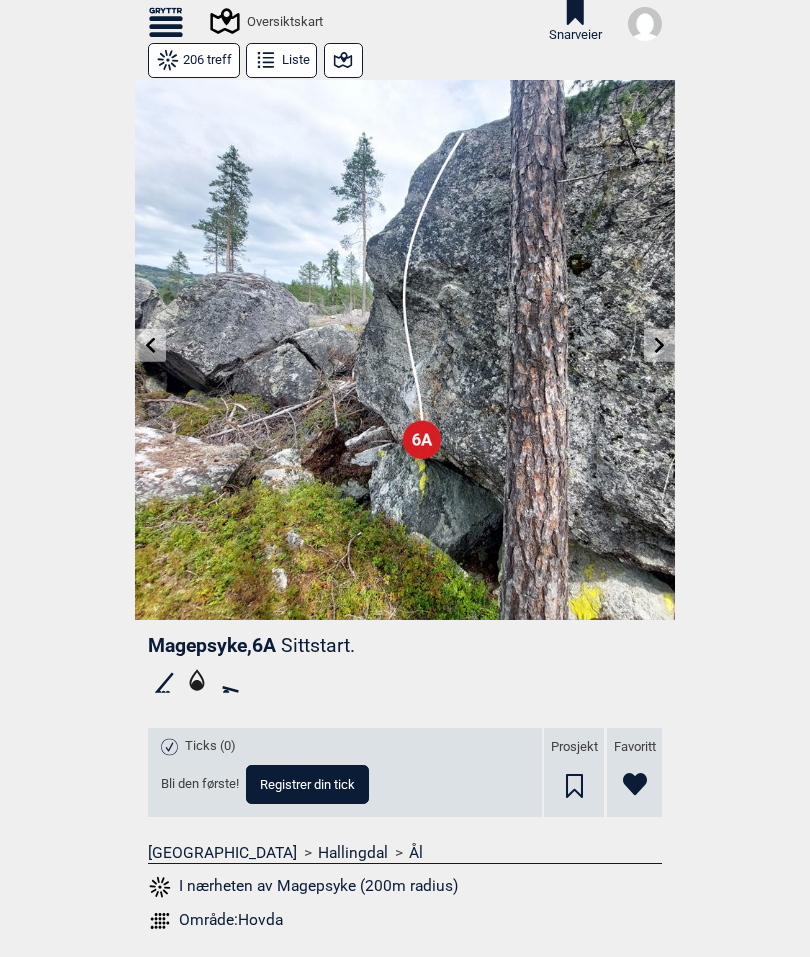 click 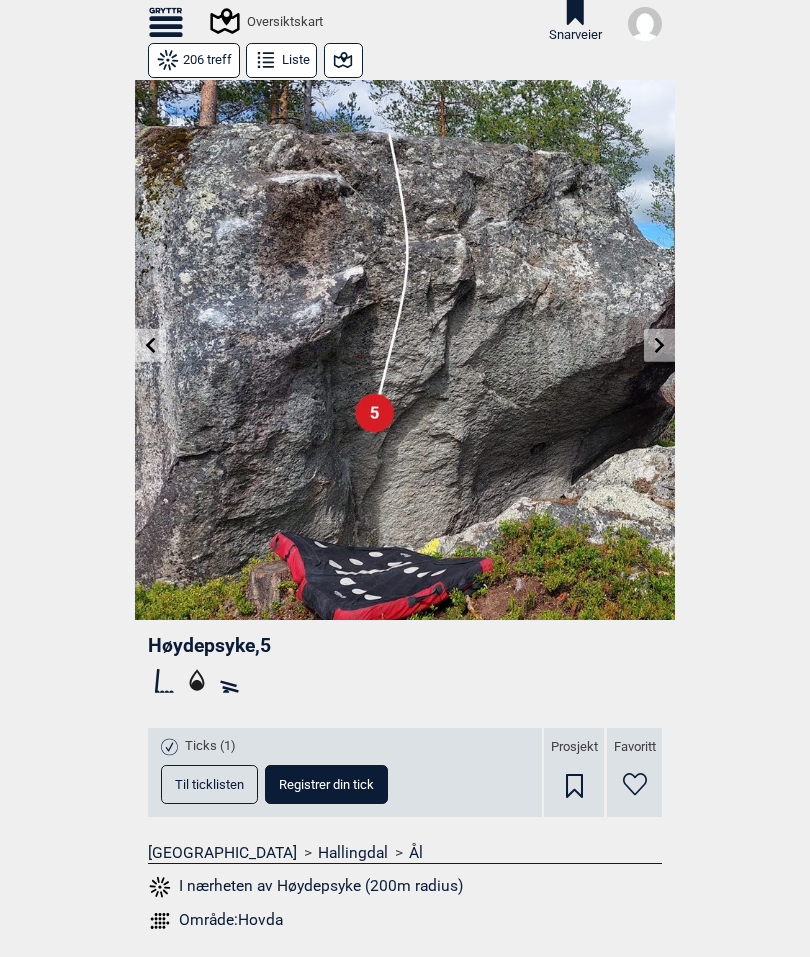click at bounding box center (343, 60) 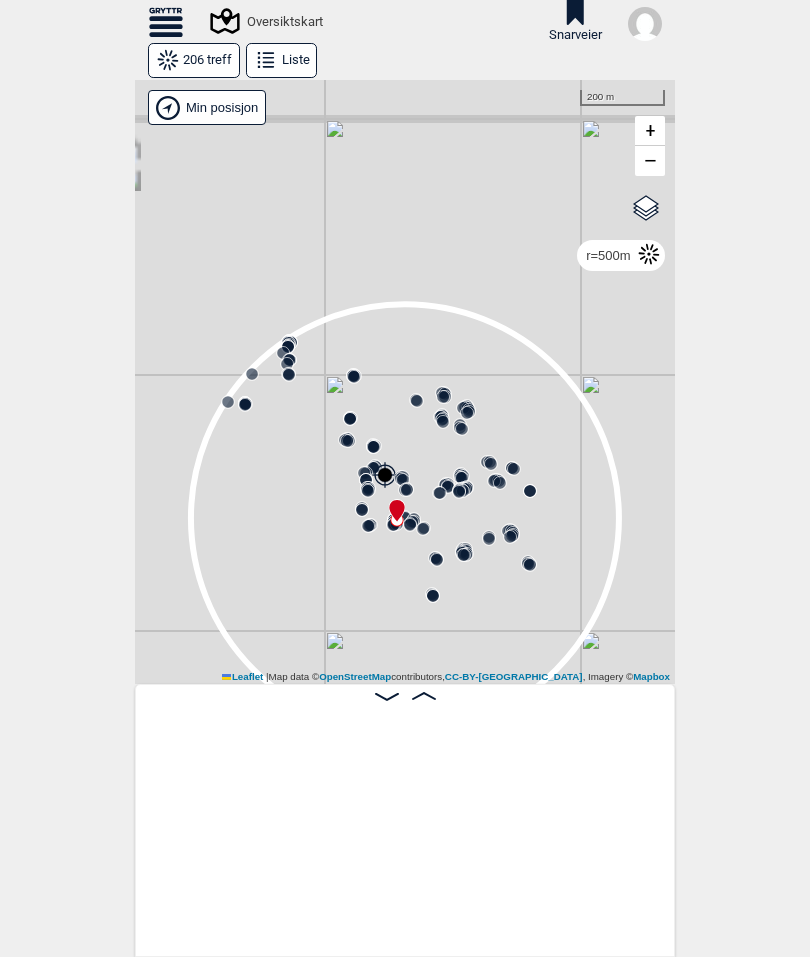 scroll, scrollTop: 0, scrollLeft: 26195, axis: horizontal 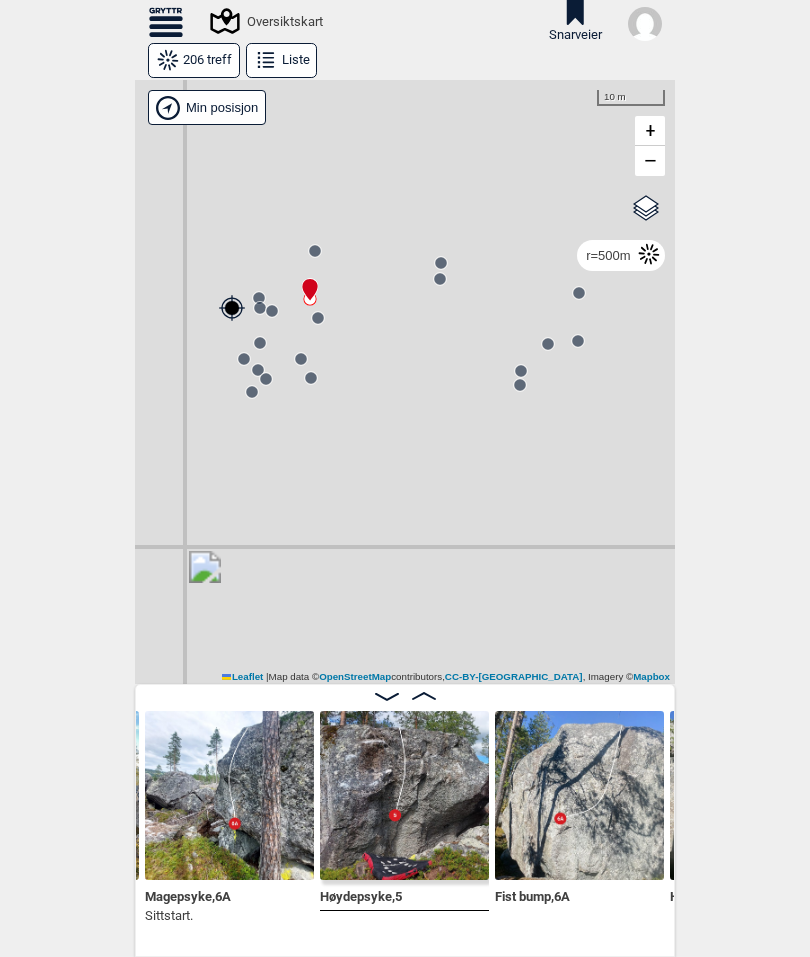 click 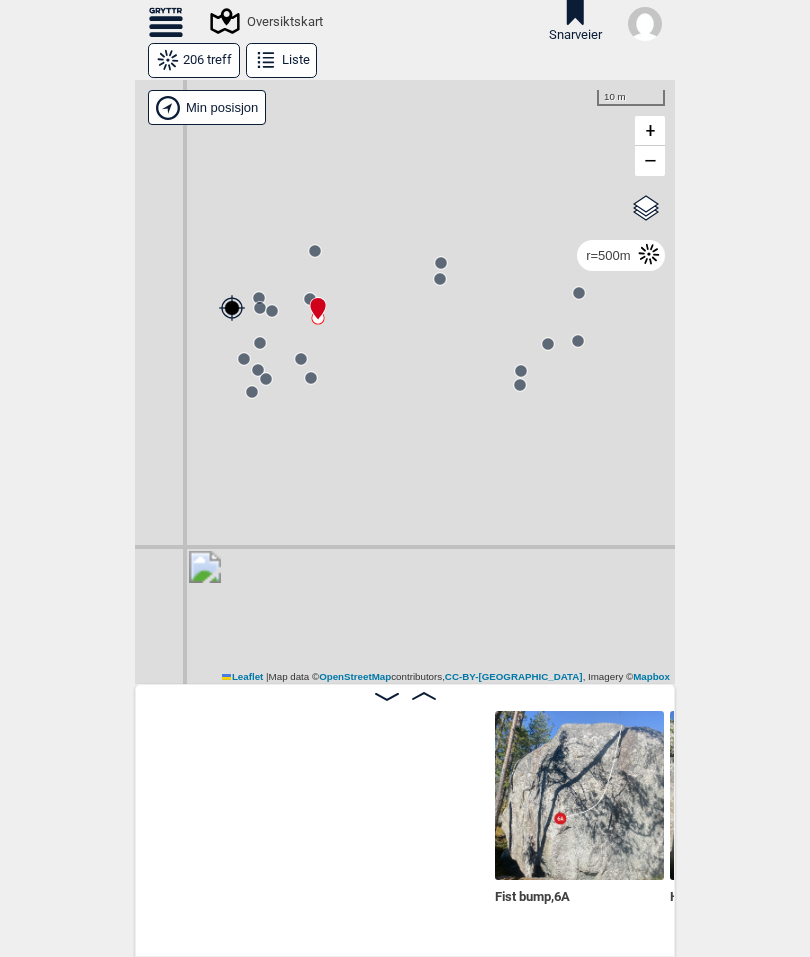 scroll, scrollTop: 0, scrollLeft: 26720, axis: horizontal 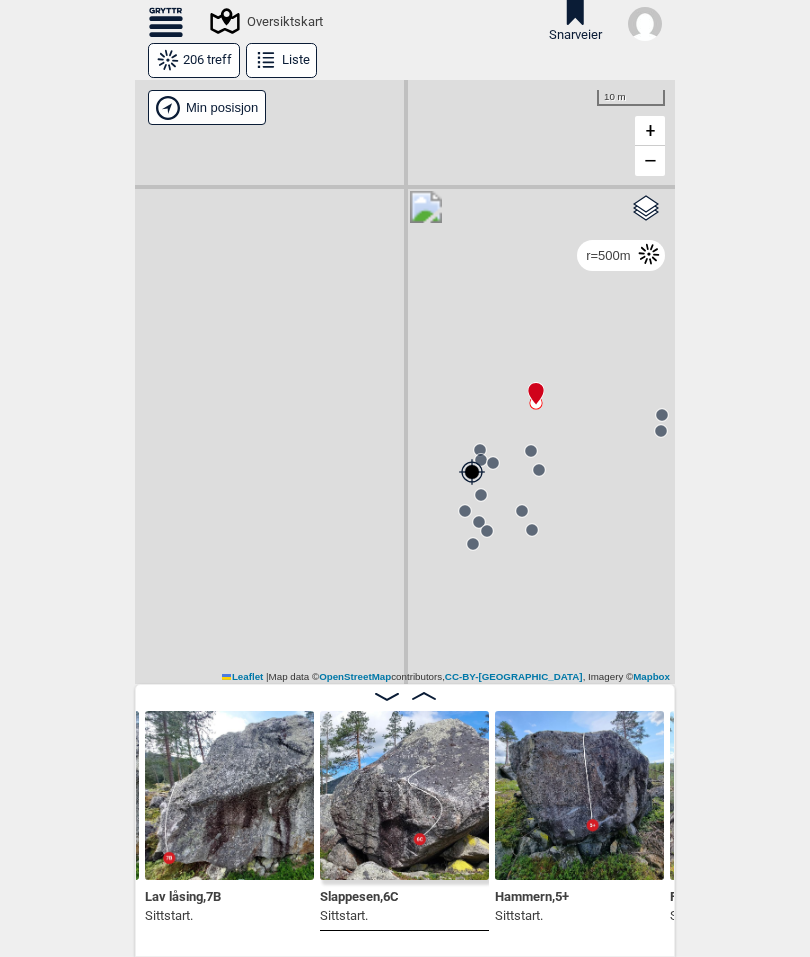 click on "Gol
[GEOGRAPHIC_DATA]
Kolomoen
[GEOGRAPHIC_DATA]
[GEOGRAPHIC_DATA][PERSON_NAME][GEOGRAPHIC_DATA]
[GEOGRAPHIC_DATA]
[GEOGRAPHIC_DATA]
Efteløt
[GEOGRAPHIC_DATA]
Sentrale [GEOGRAPHIC_DATA]
[GEOGRAPHIC_DATA] [PERSON_NAME]
Hønefoss
[GEOGRAPHIC_DATA]/[GEOGRAPHIC_DATA]
Grefsen
[GEOGRAPHIC_DATA]
[GEOGRAPHIC_DATA] syd
Enebakk
[GEOGRAPHIC_DATA]
Ås
Ski
Son" at bounding box center [405, 382] 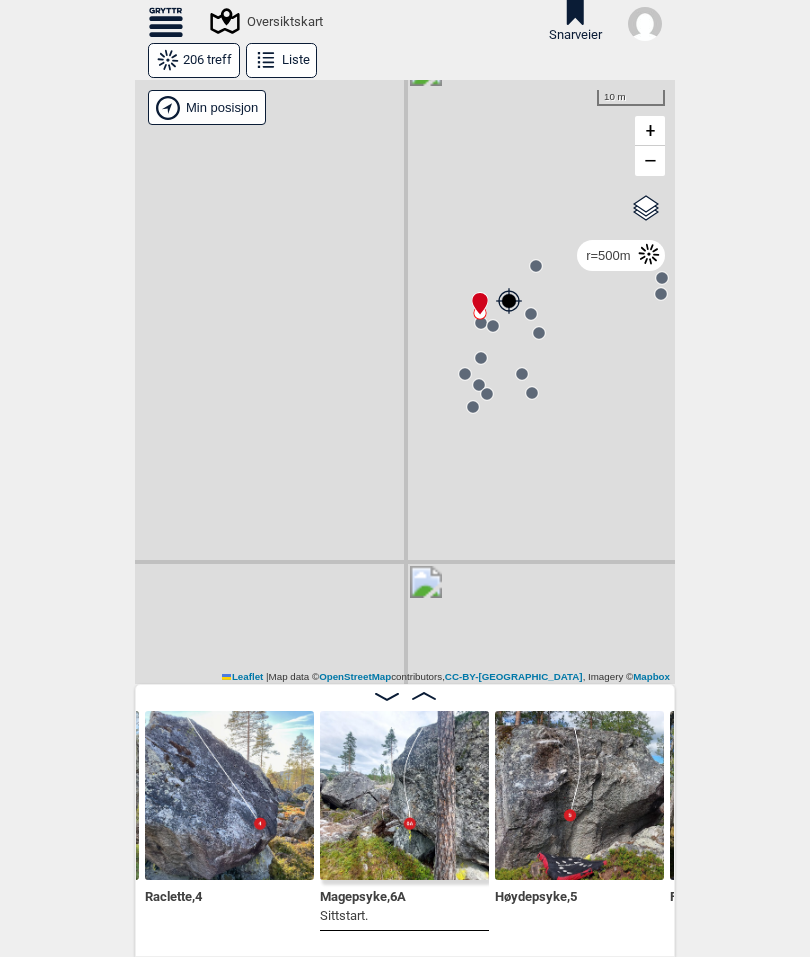 click at bounding box center [404, 795] 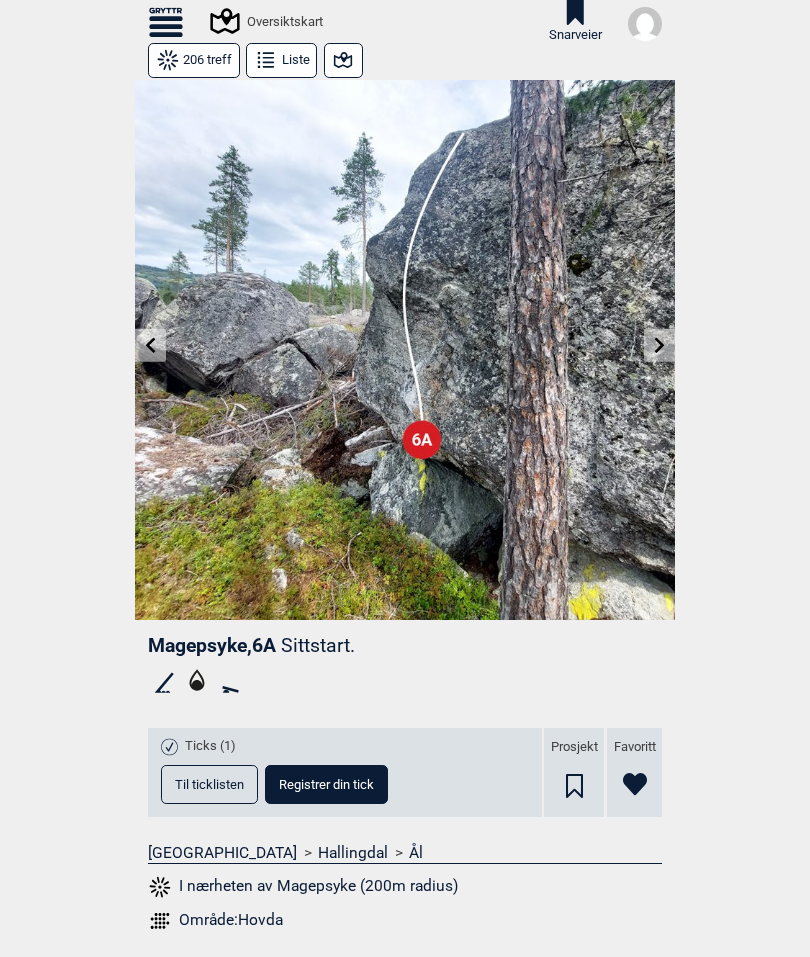 click at bounding box center [659, 345] 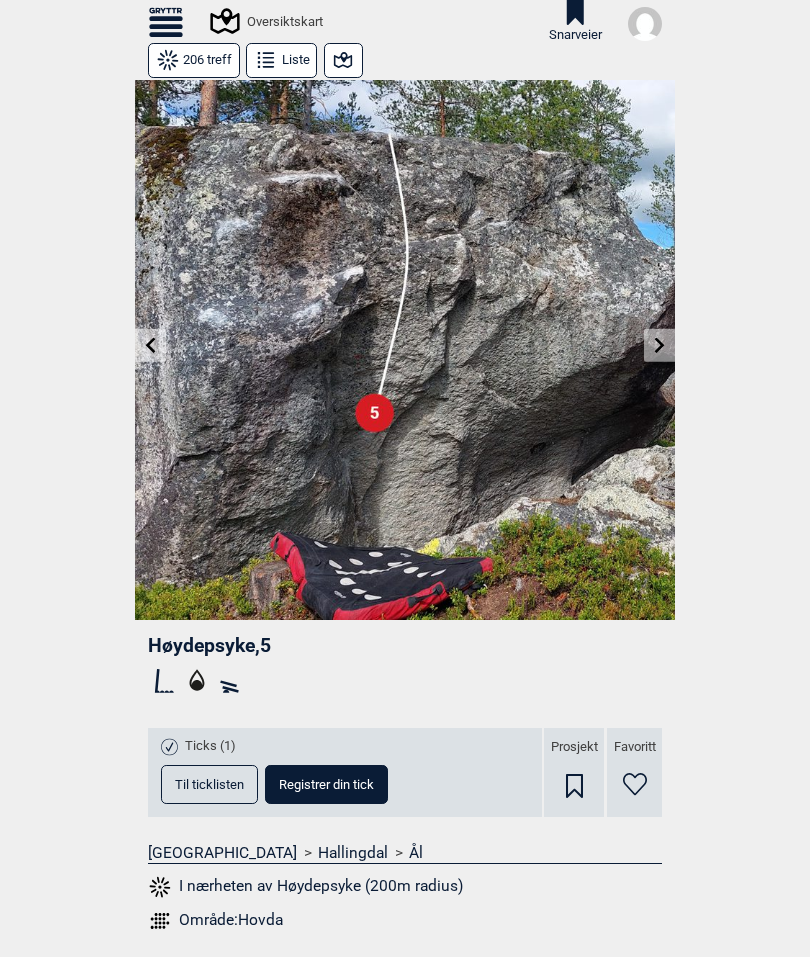 click at bounding box center (659, 345) 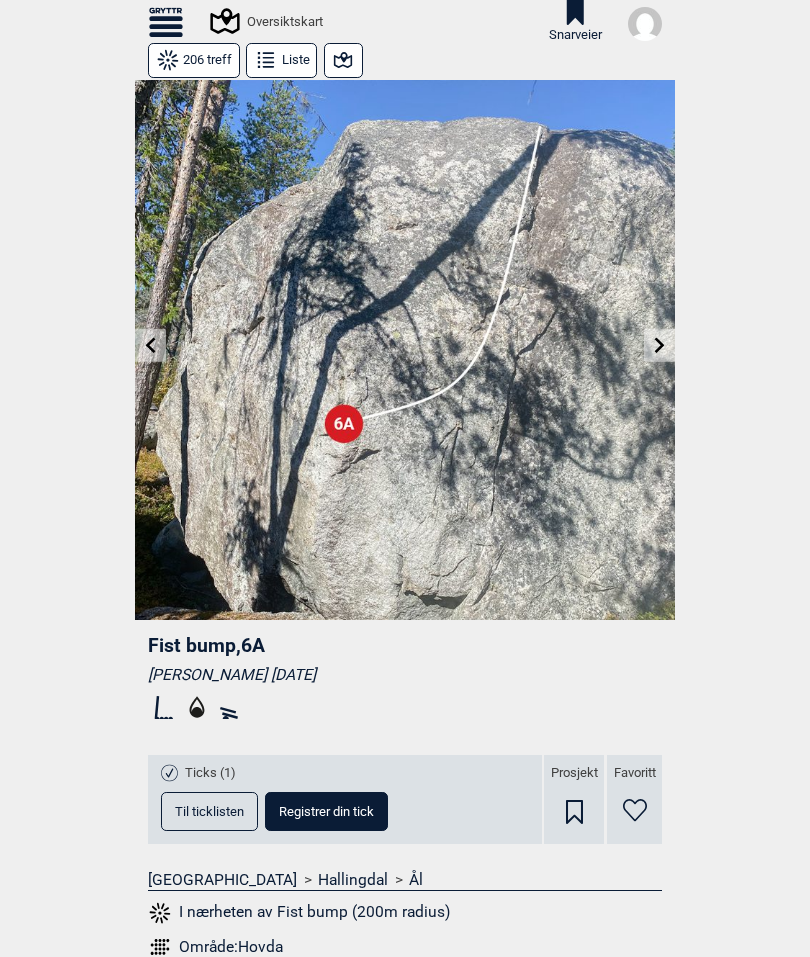 click at bounding box center (659, 345) 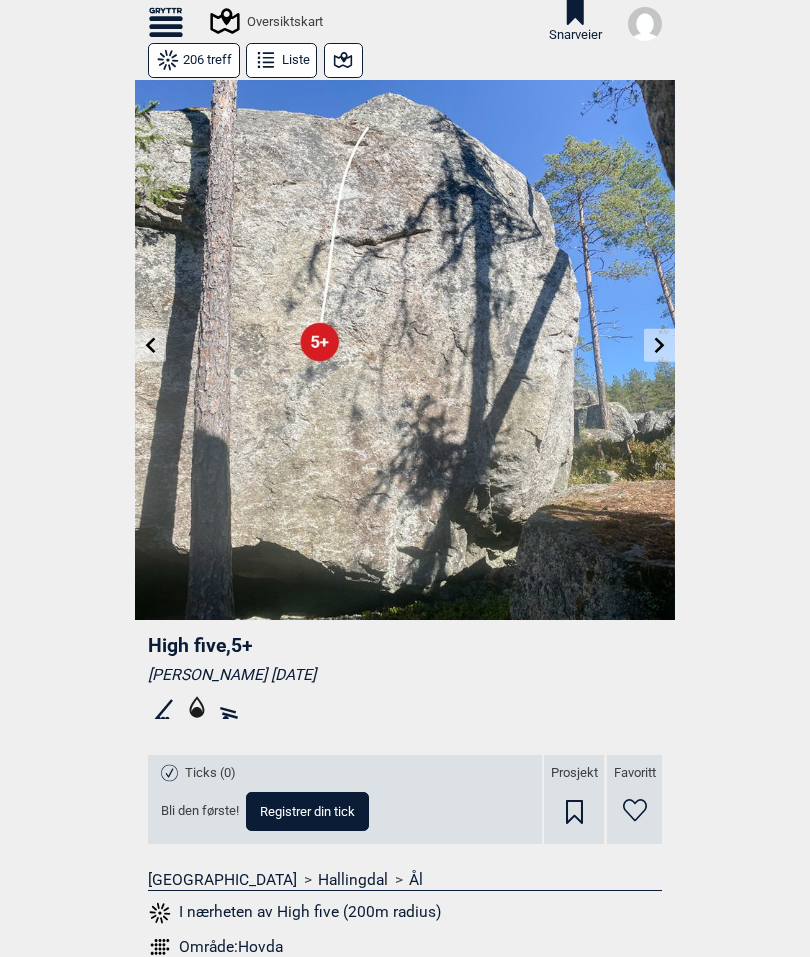scroll, scrollTop: 0, scrollLeft: 0, axis: both 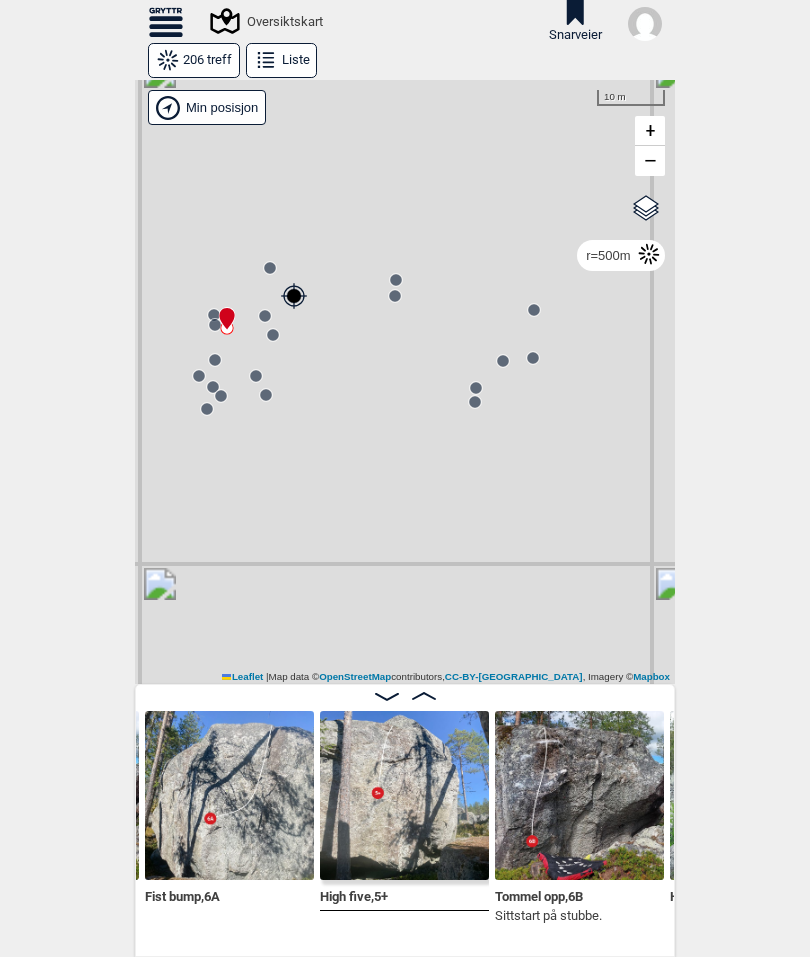 click 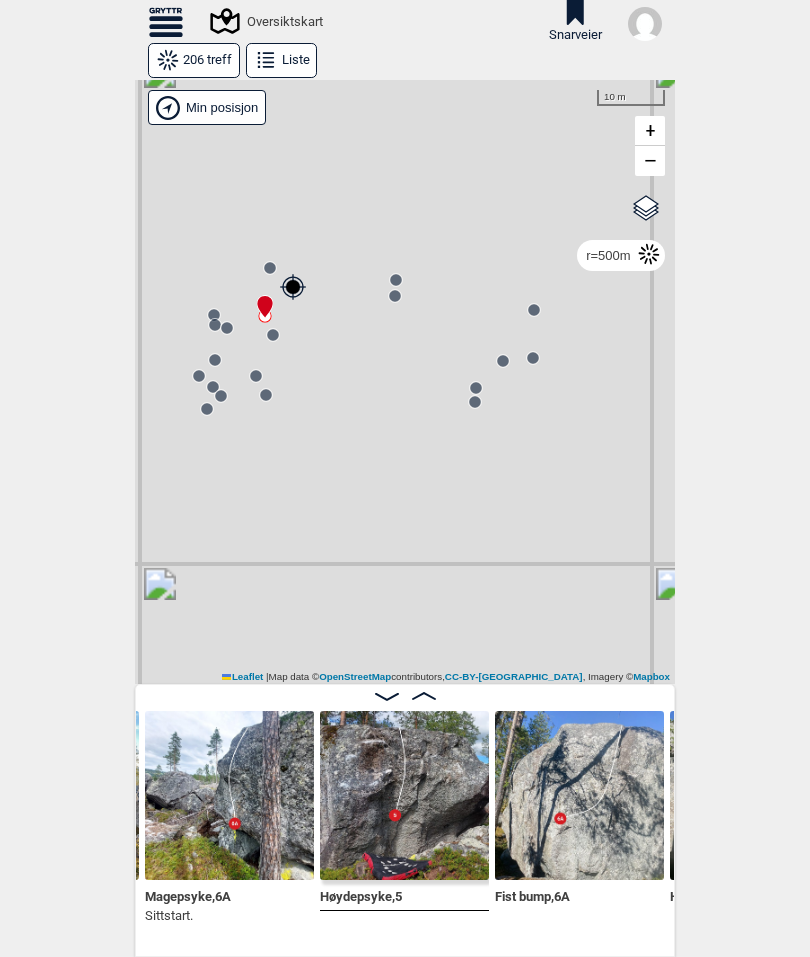 click 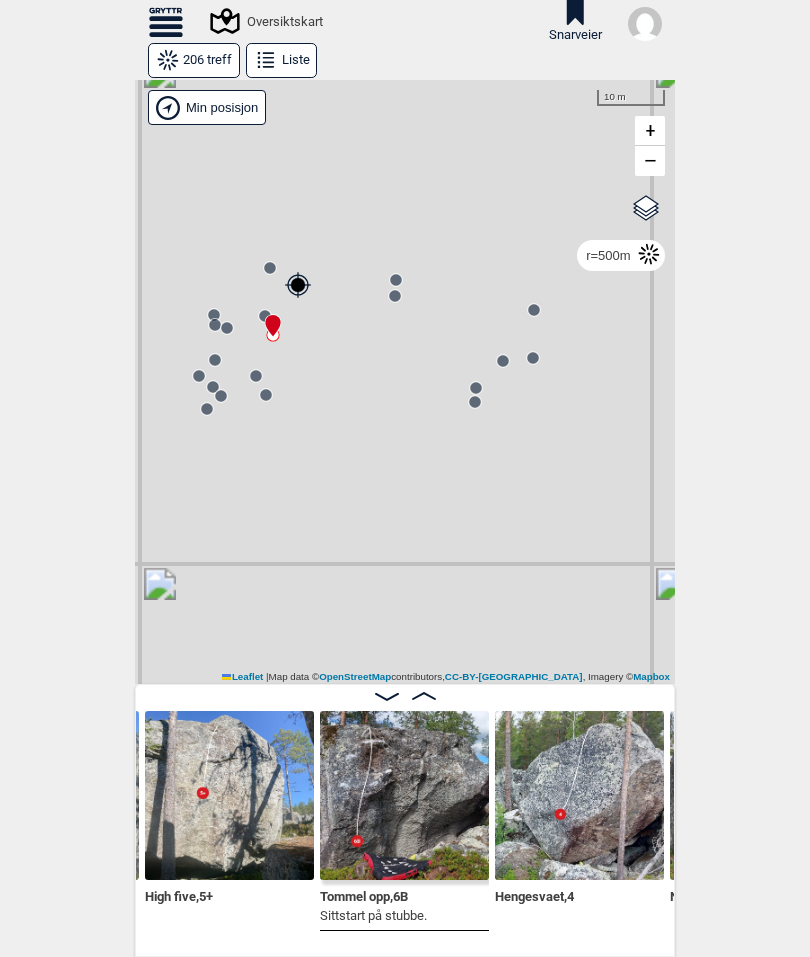 click at bounding box center (404, 795) 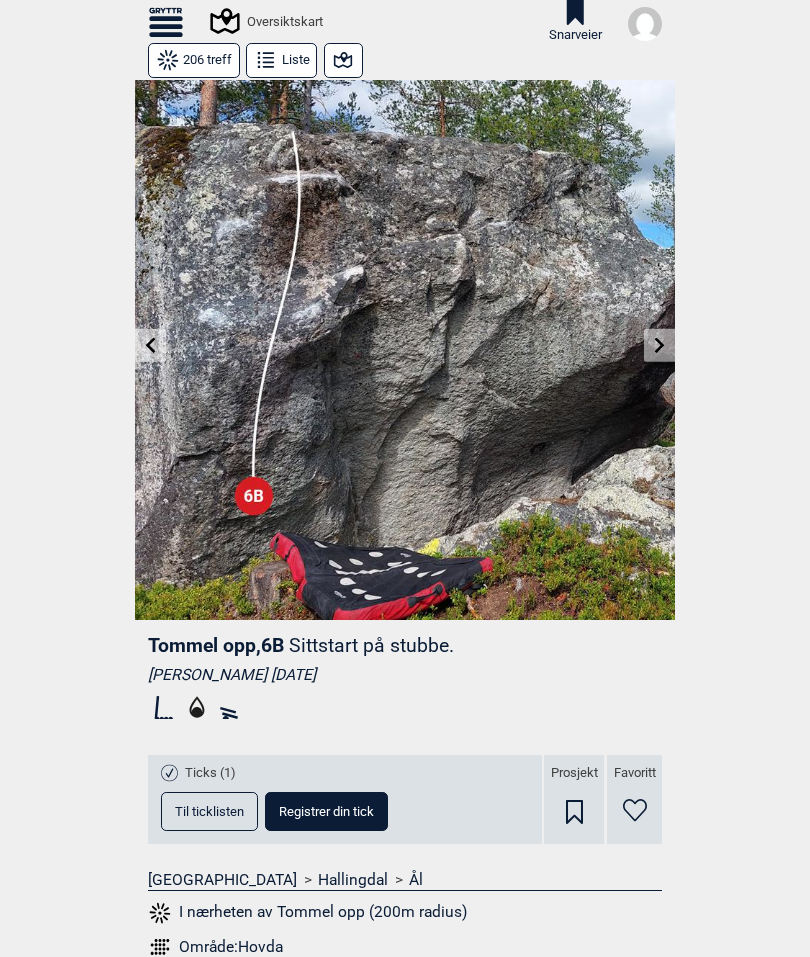 click at bounding box center [659, 345] 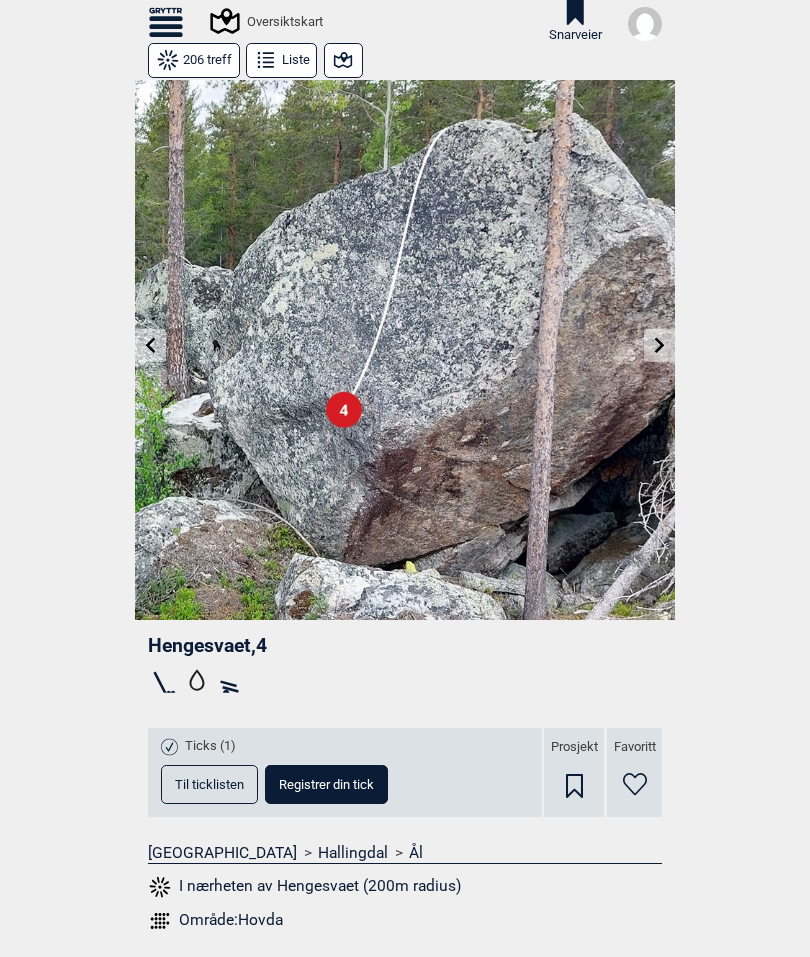 click 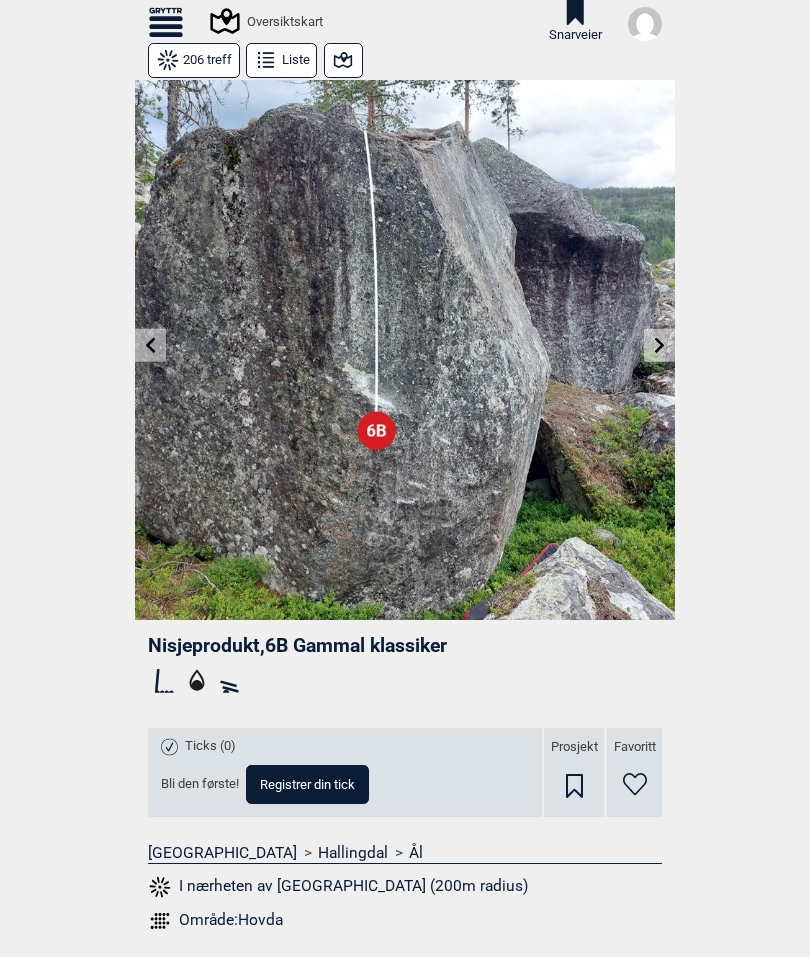 click 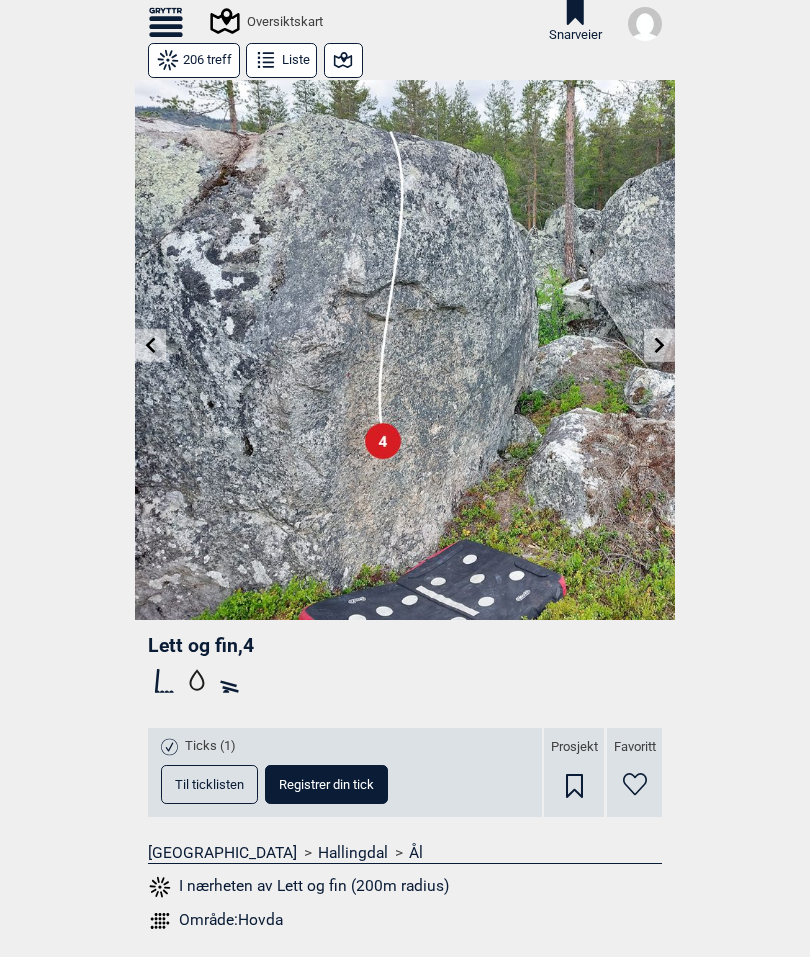 click at bounding box center (150, 345) 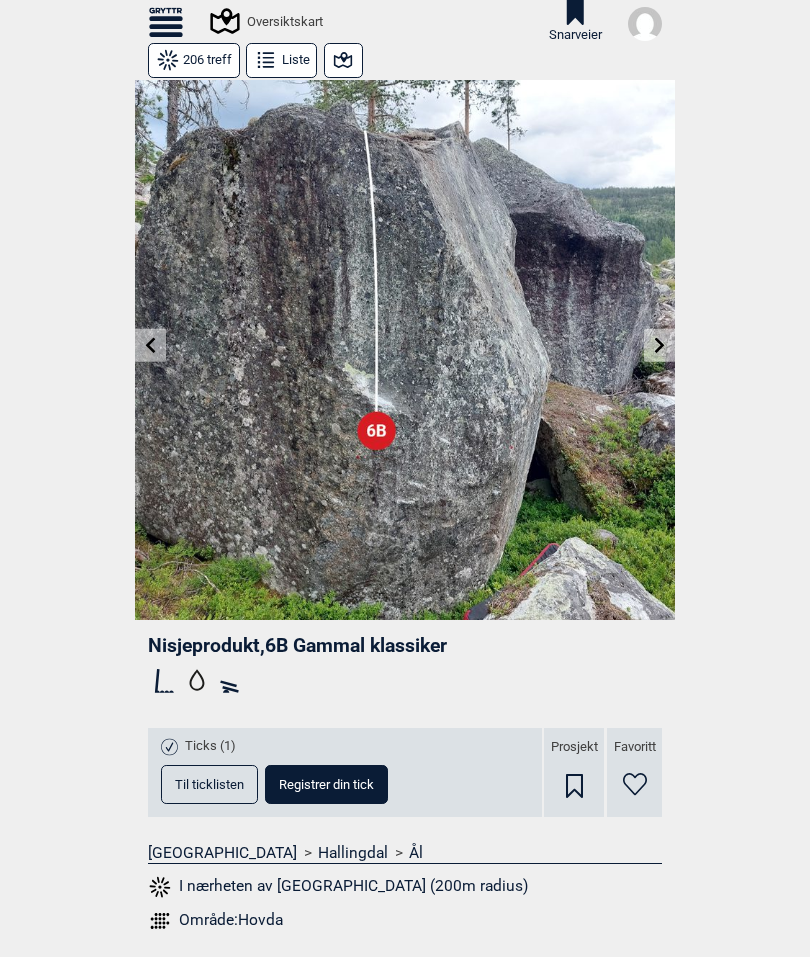 click at bounding box center [150, 345] 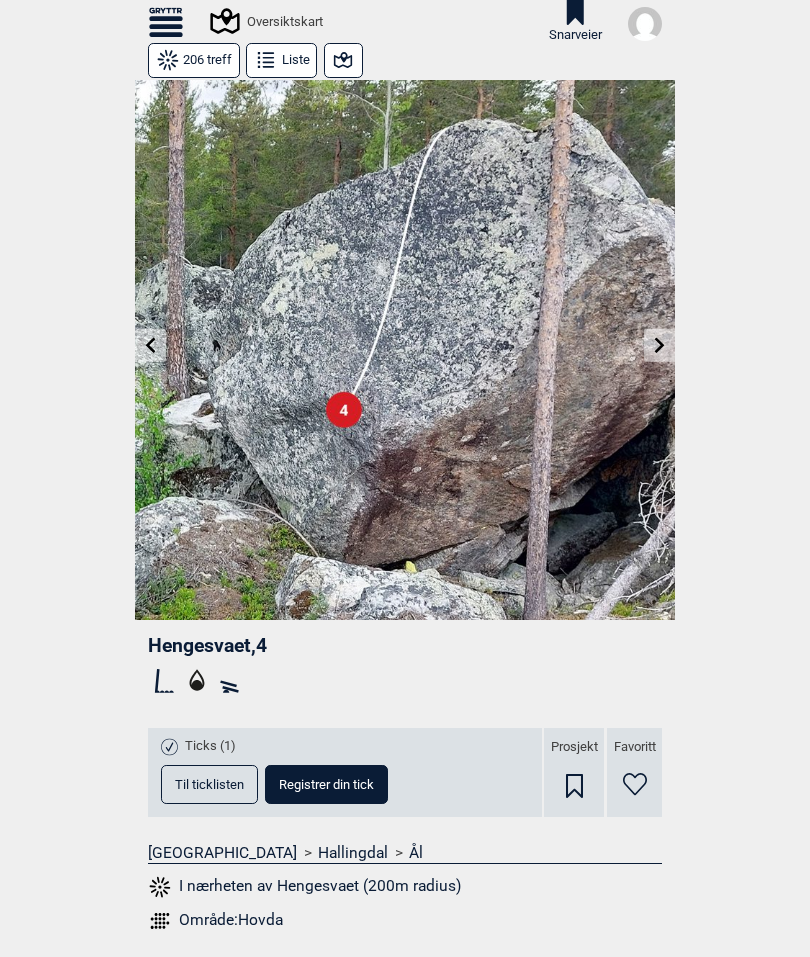 click 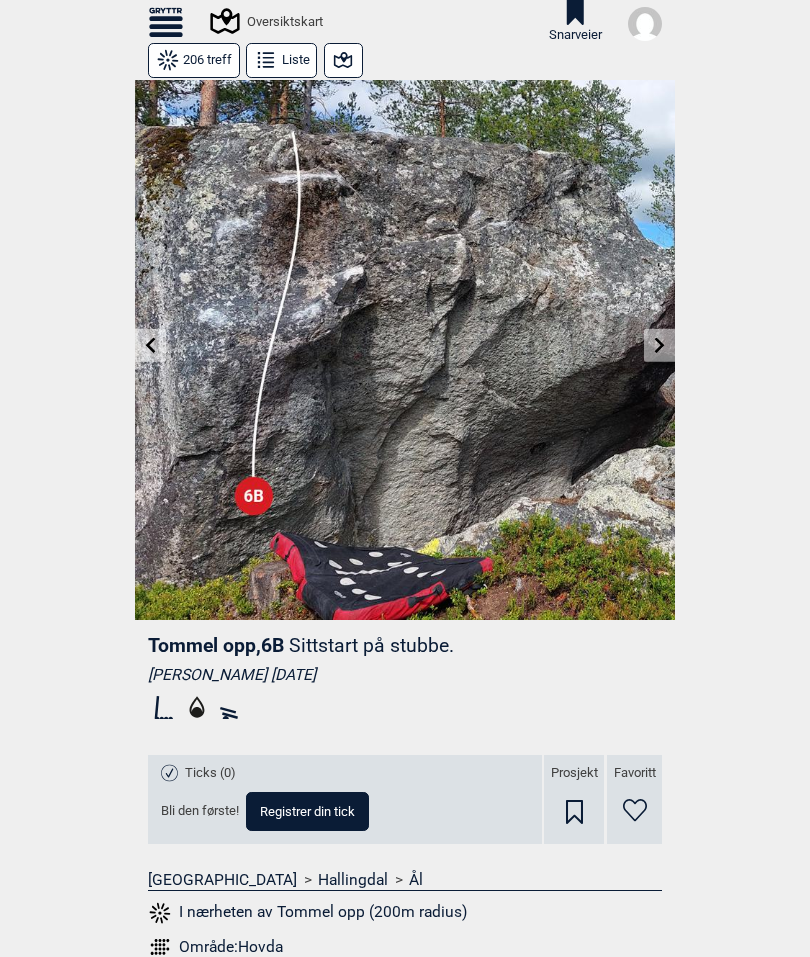 click 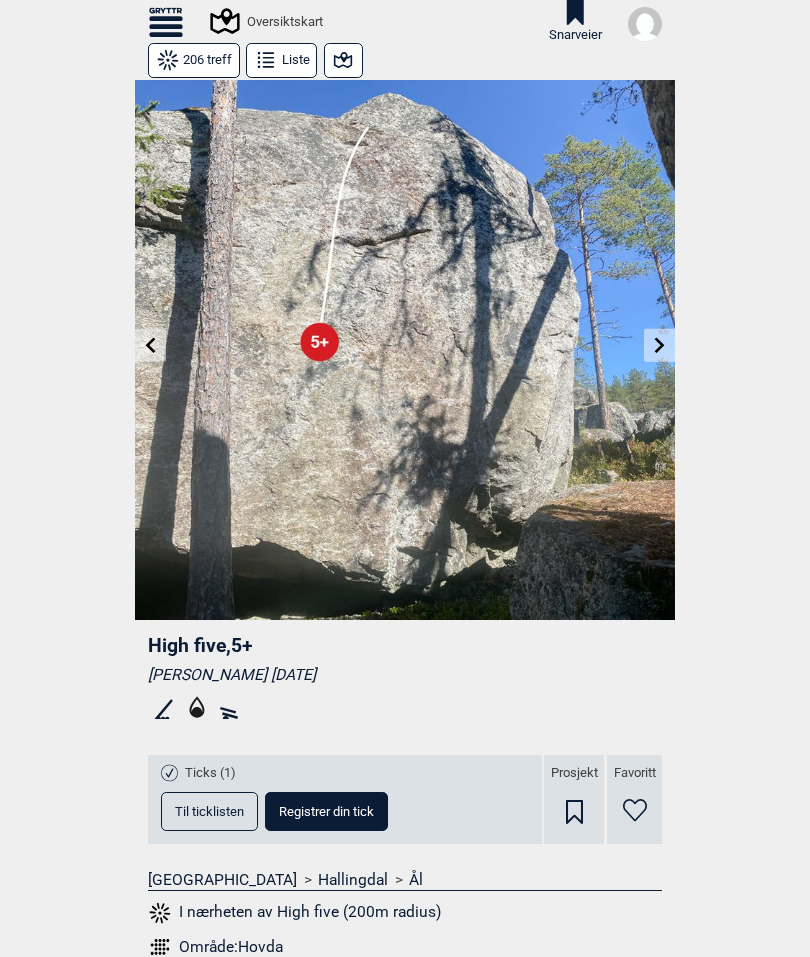 click on "Favoritt" at bounding box center (634, 799) 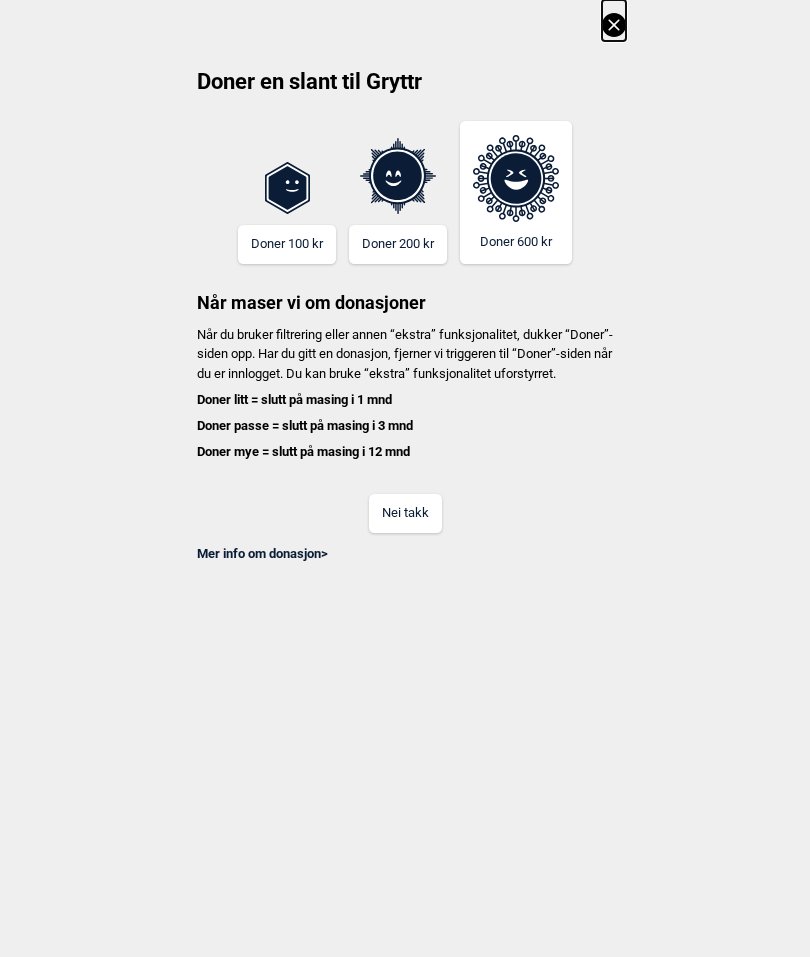 scroll, scrollTop: 0, scrollLeft: 0, axis: both 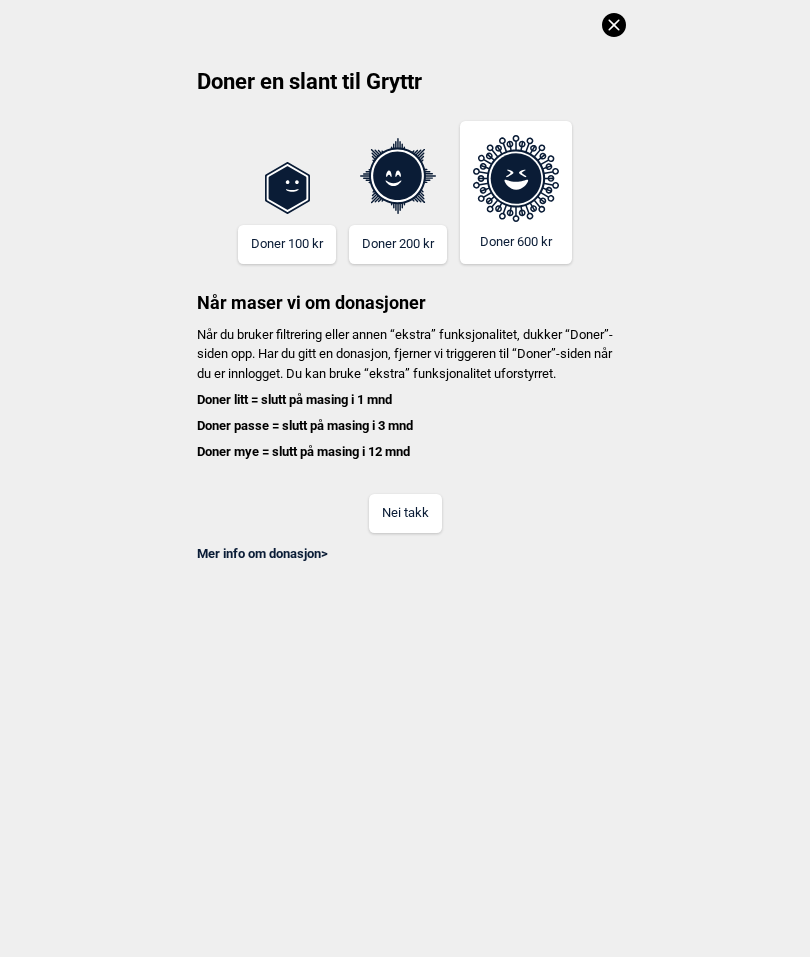 click on "Nei takk" at bounding box center [405, 513] 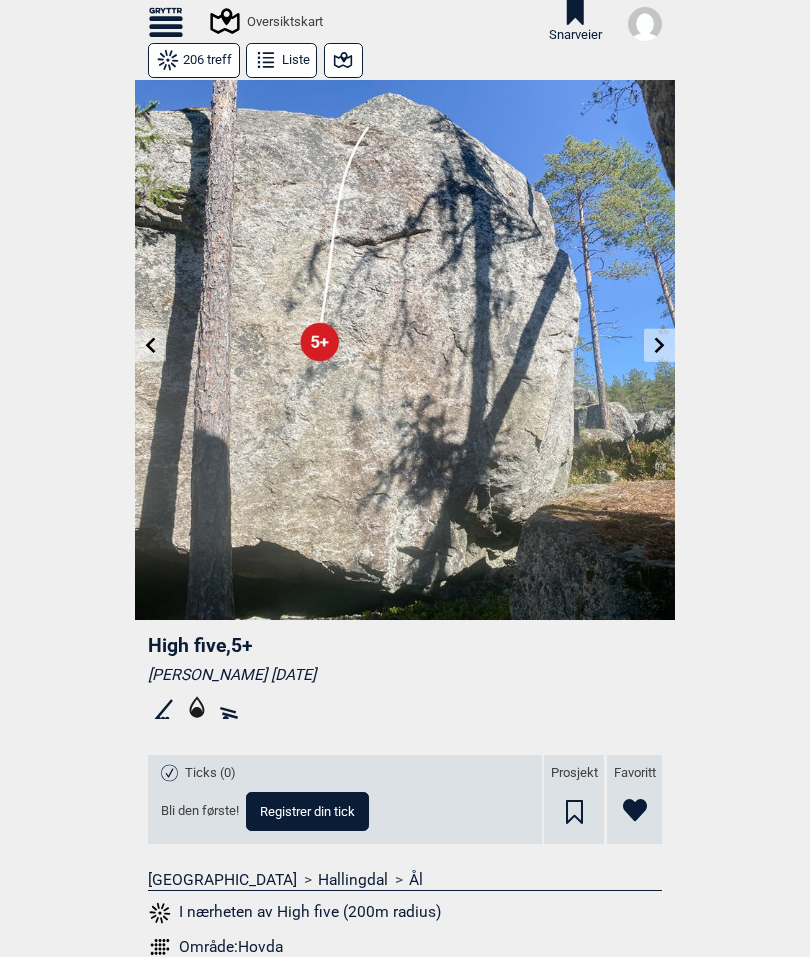 click 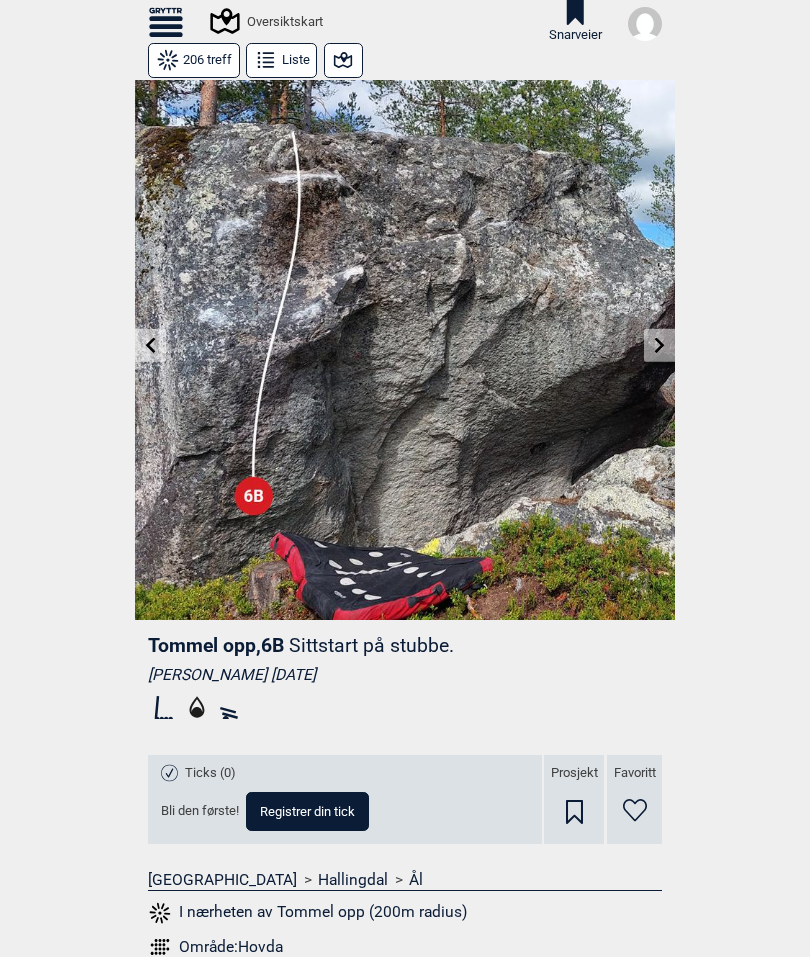 click at bounding box center [659, 345] 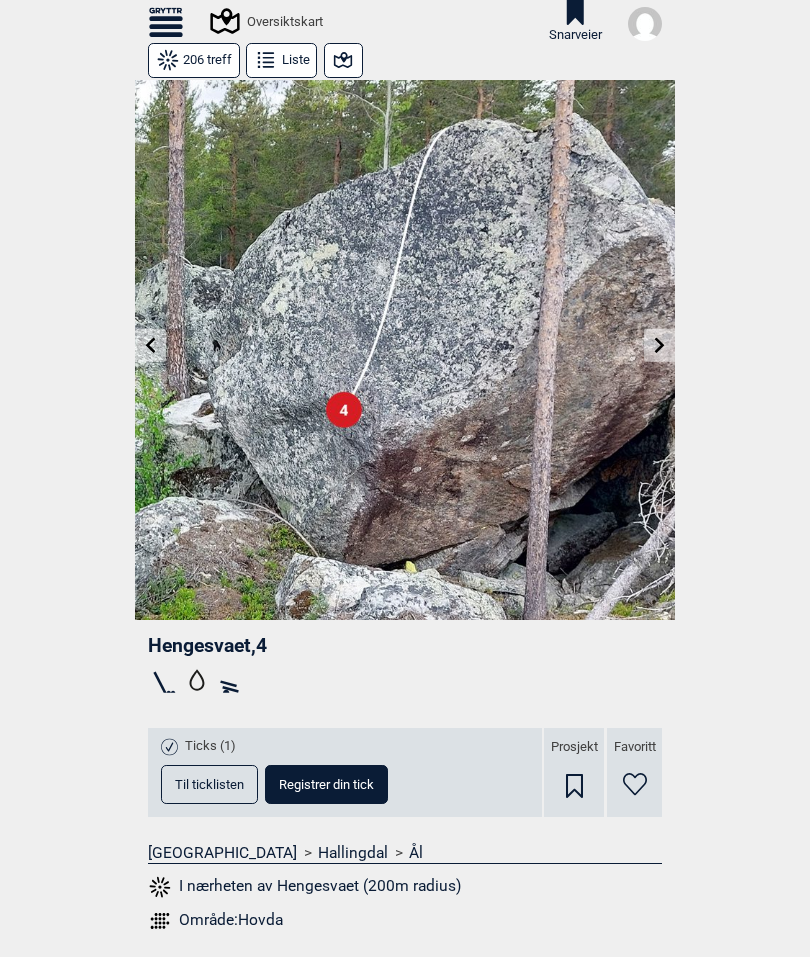 click 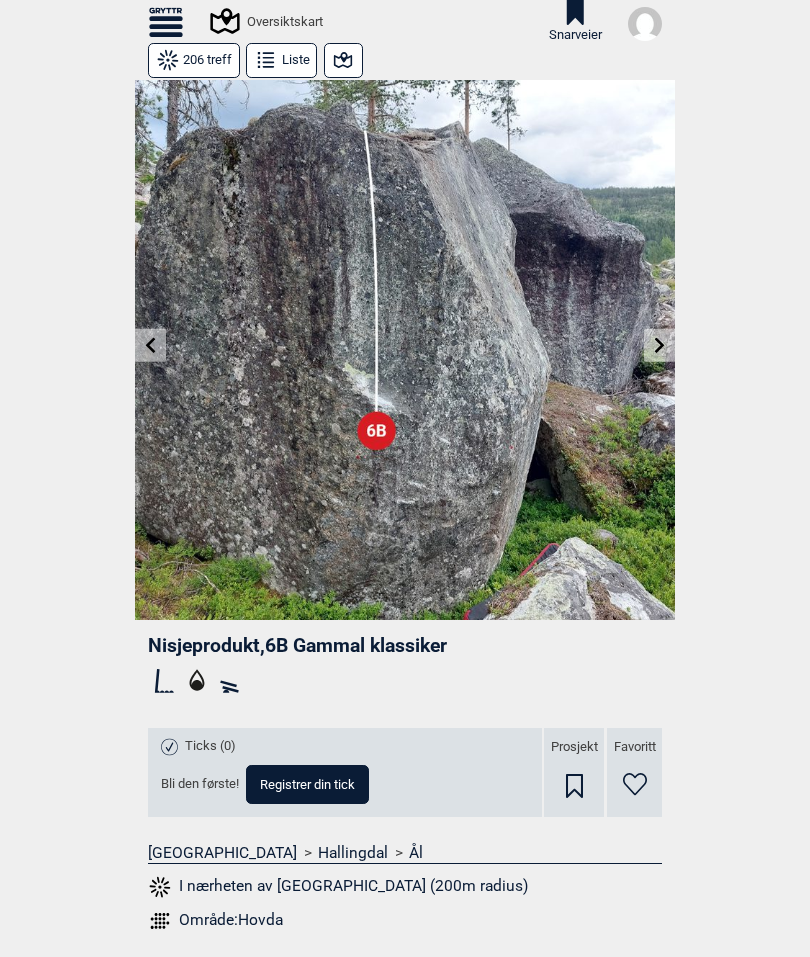 click 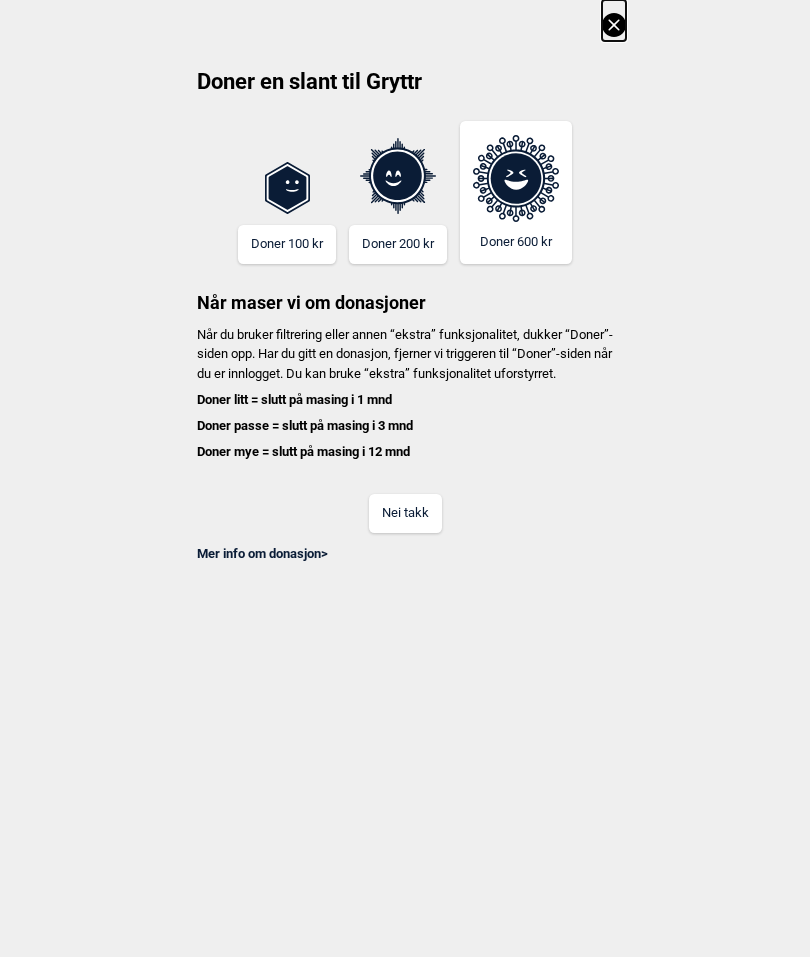 scroll, scrollTop: 0, scrollLeft: 0, axis: both 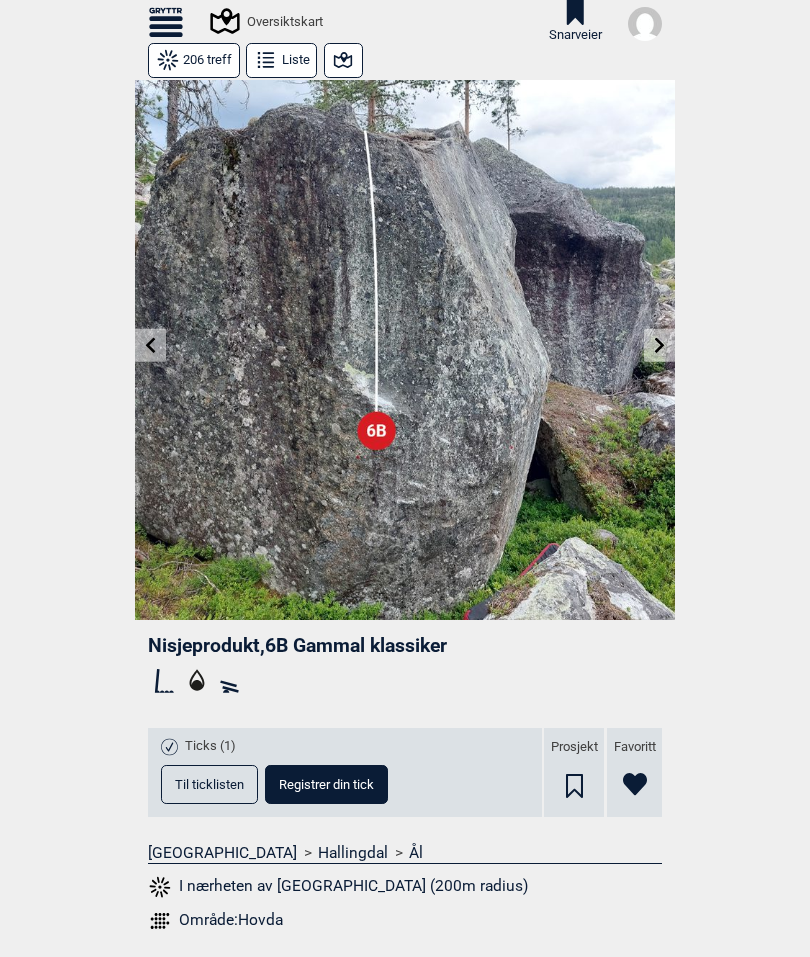click at bounding box center [405, 350] 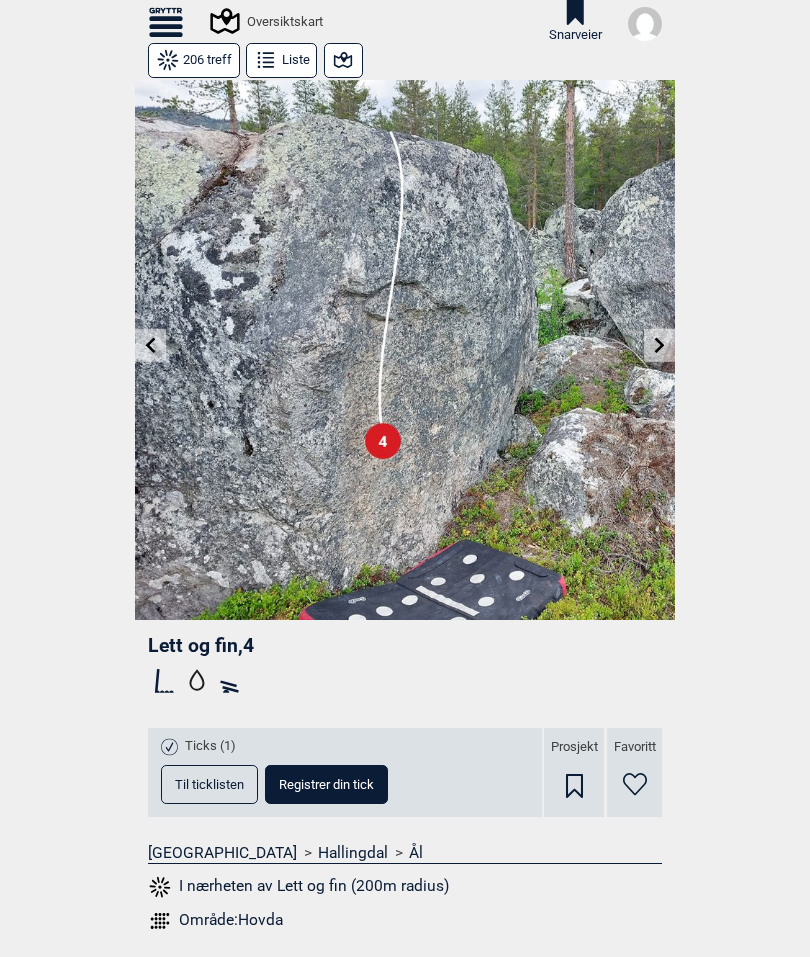 click at bounding box center [659, 345] 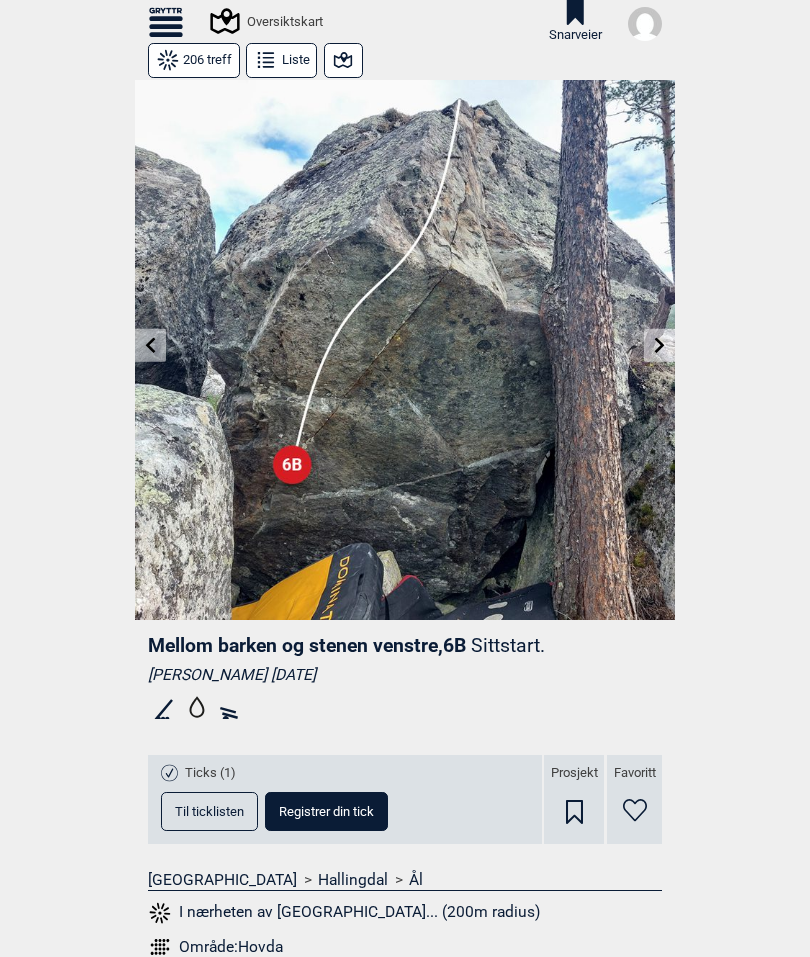 click at bounding box center [150, 345] 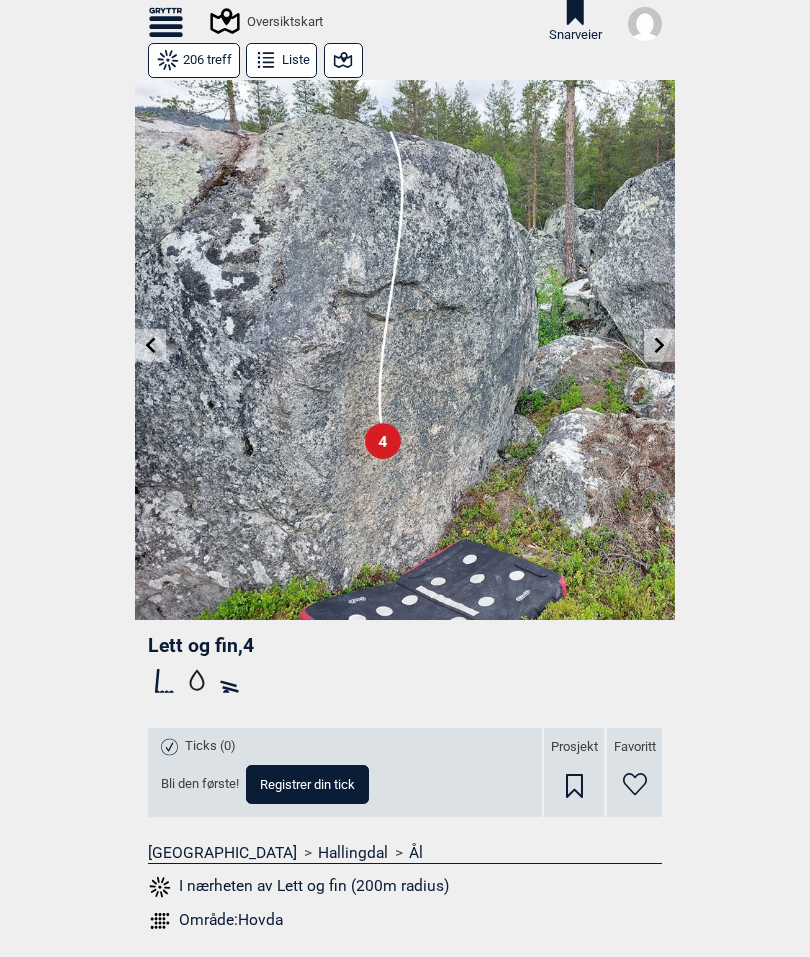 click at bounding box center [659, 345] 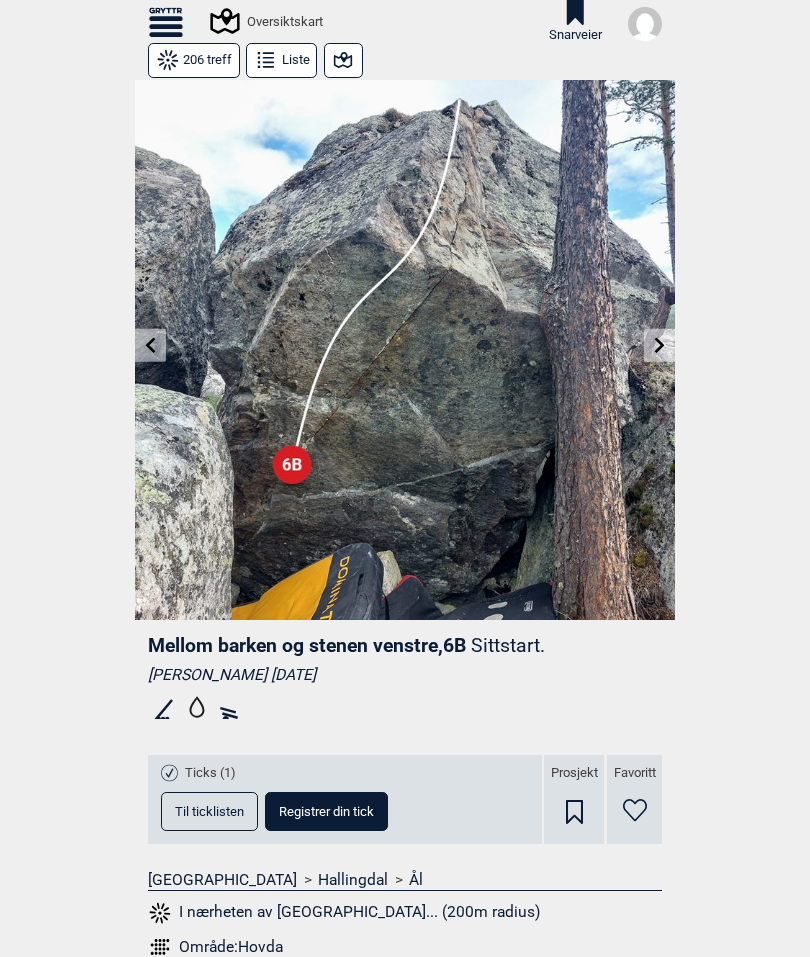 click on "Oversiktskart" at bounding box center (268, 21) 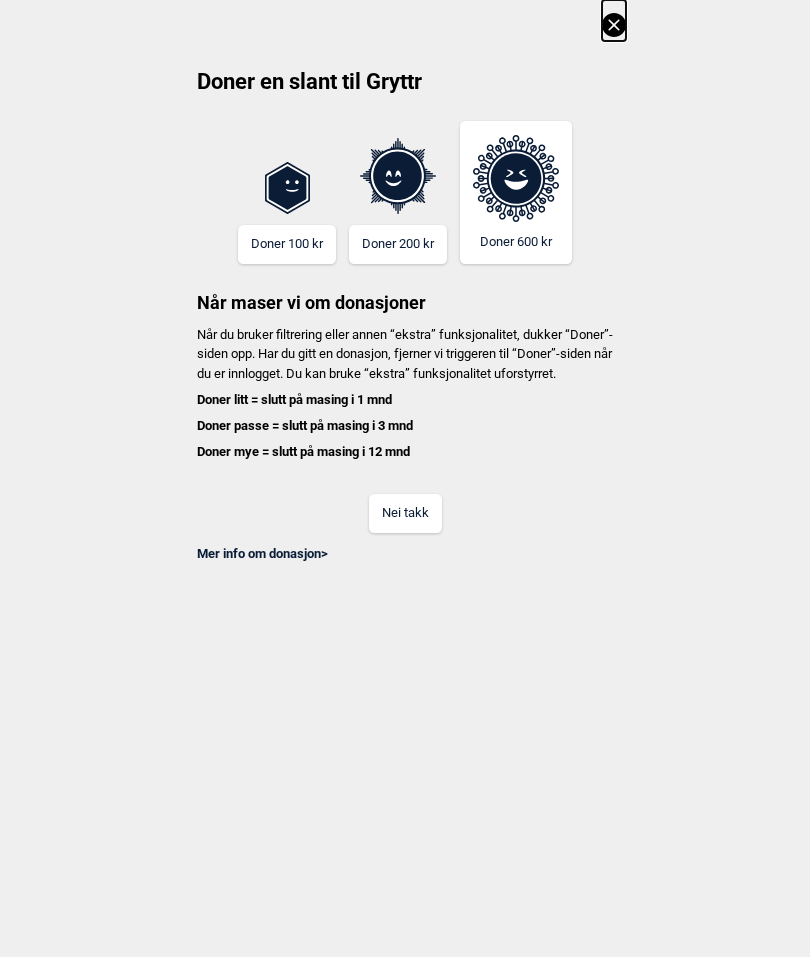 click 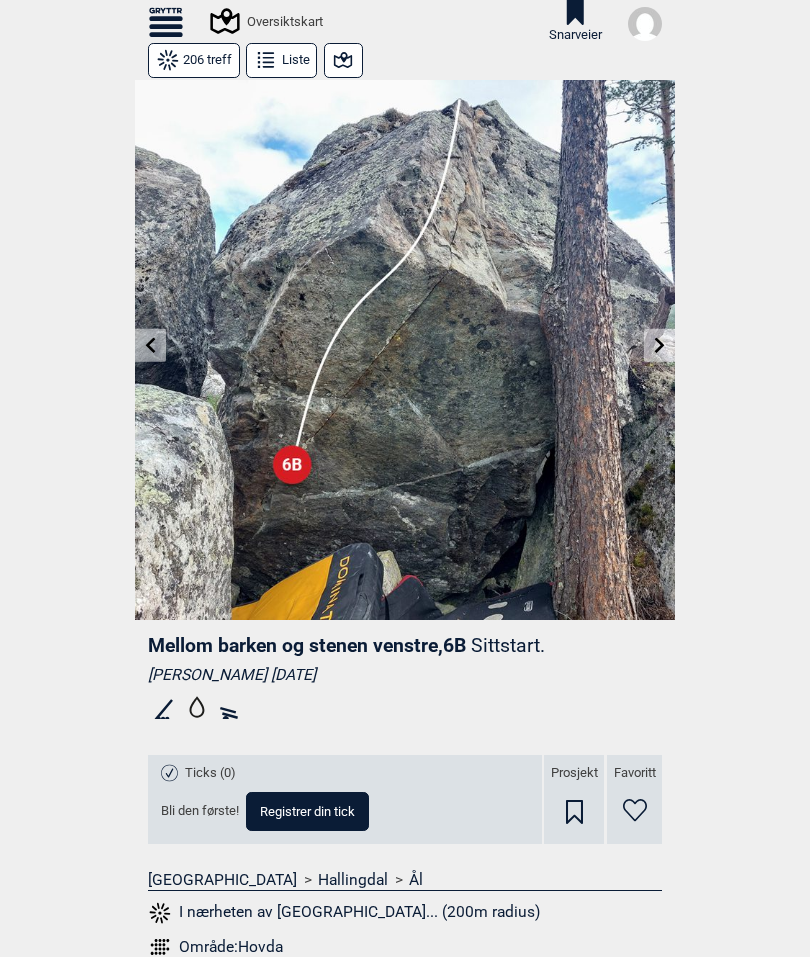 click at bounding box center [343, 60] 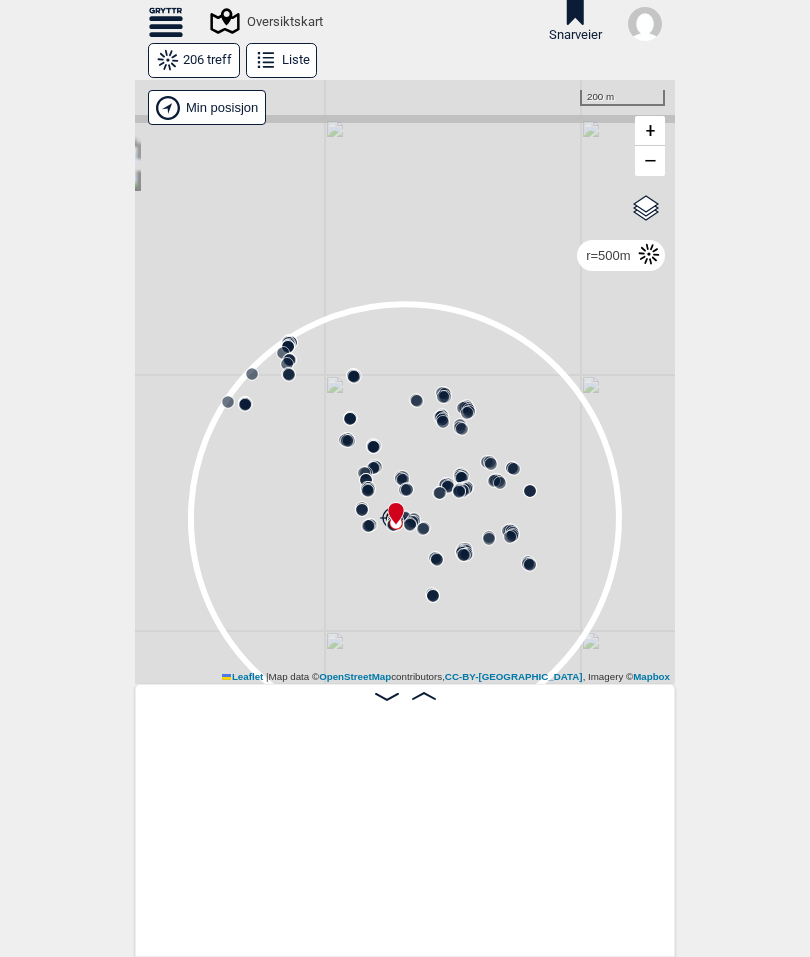 scroll, scrollTop: 0, scrollLeft: 27378, axis: horizontal 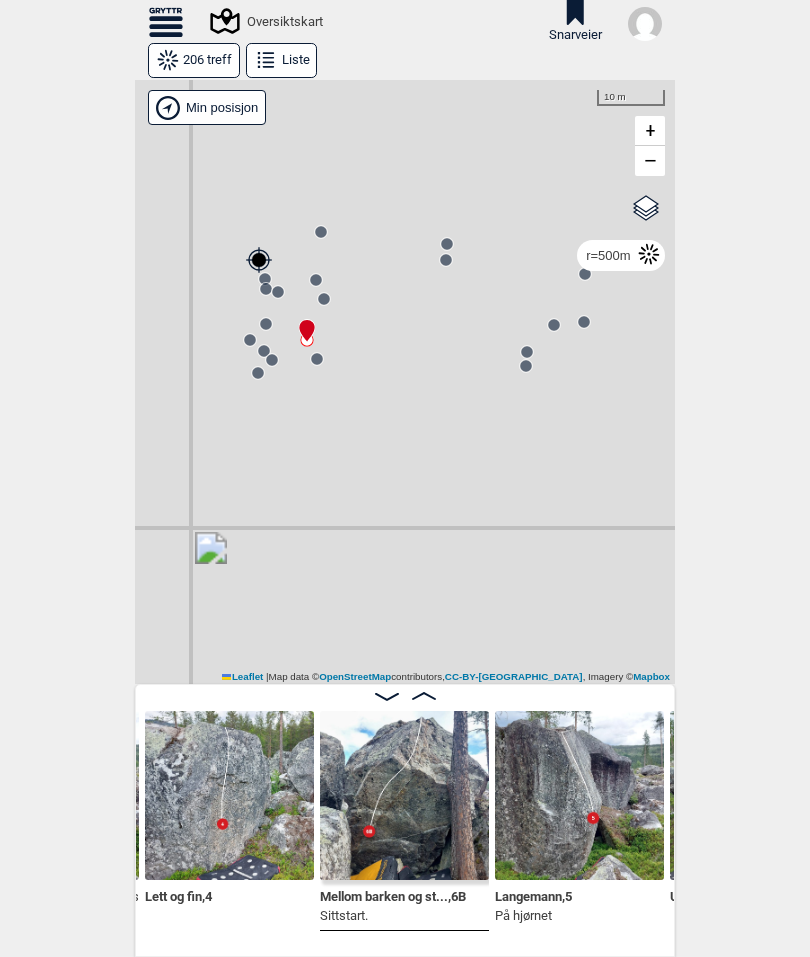 click 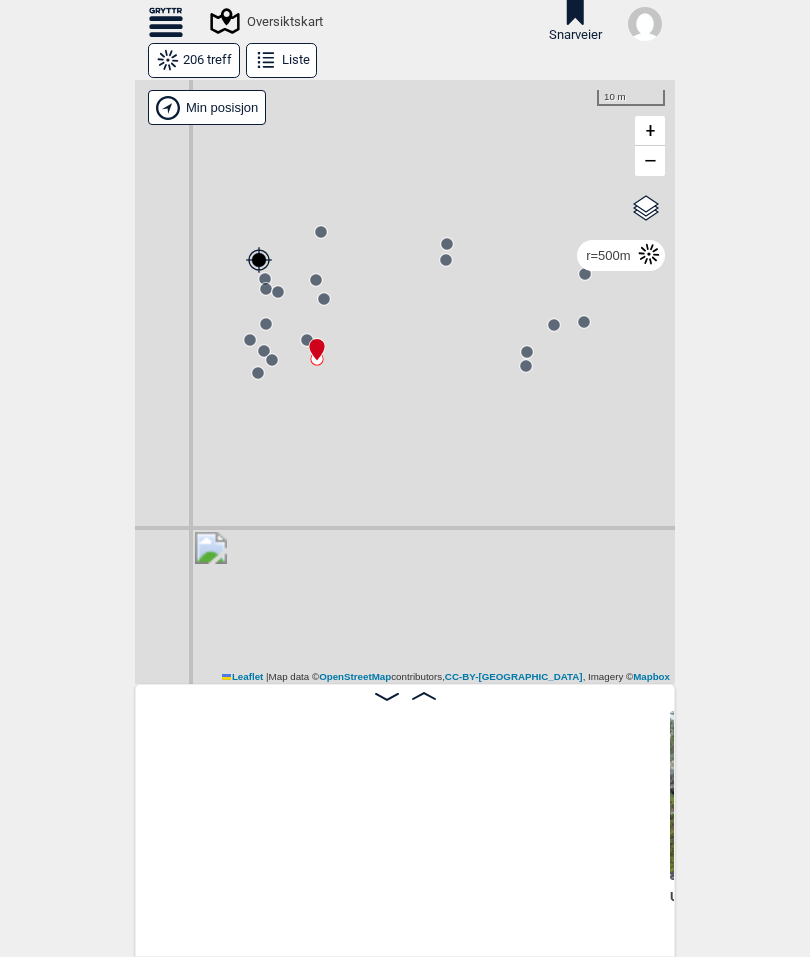scroll, scrollTop: 0, scrollLeft: 28078, axis: horizontal 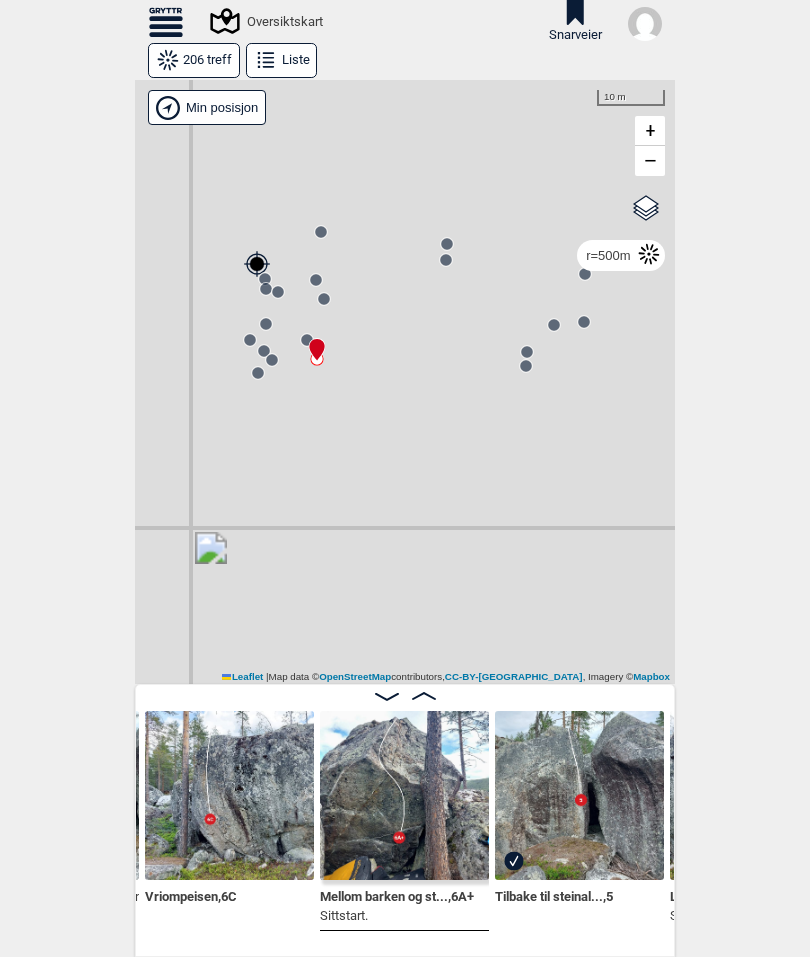 click 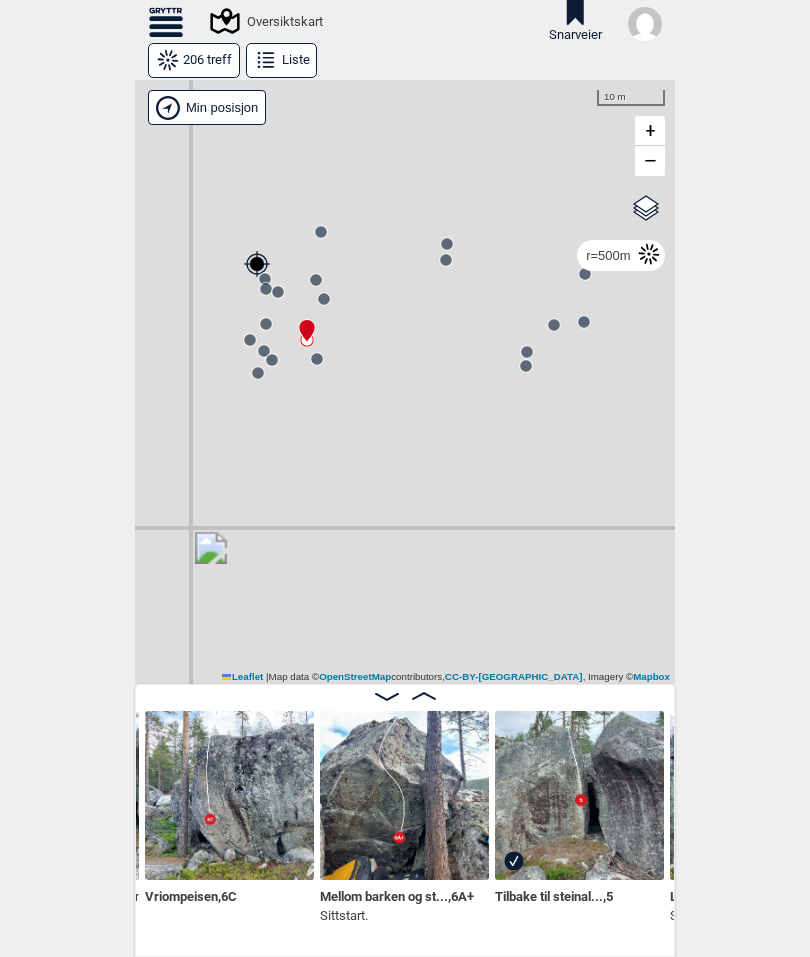 scroll, scrollTop: 0, scrollLeft: 27378, axis: horizontal 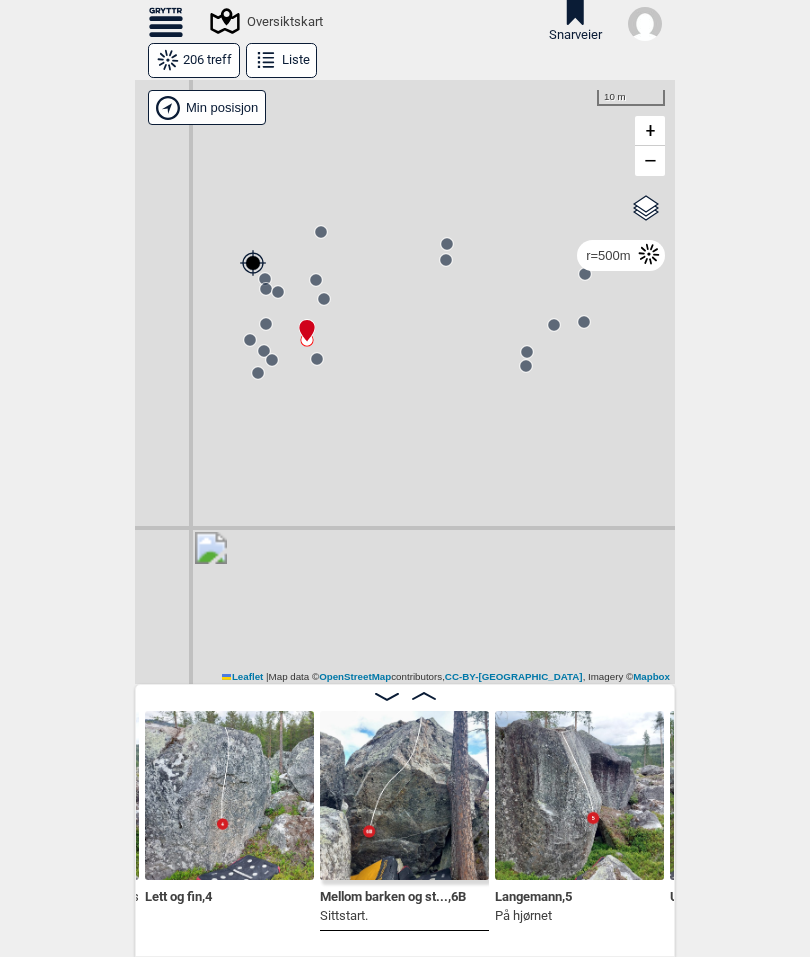 click 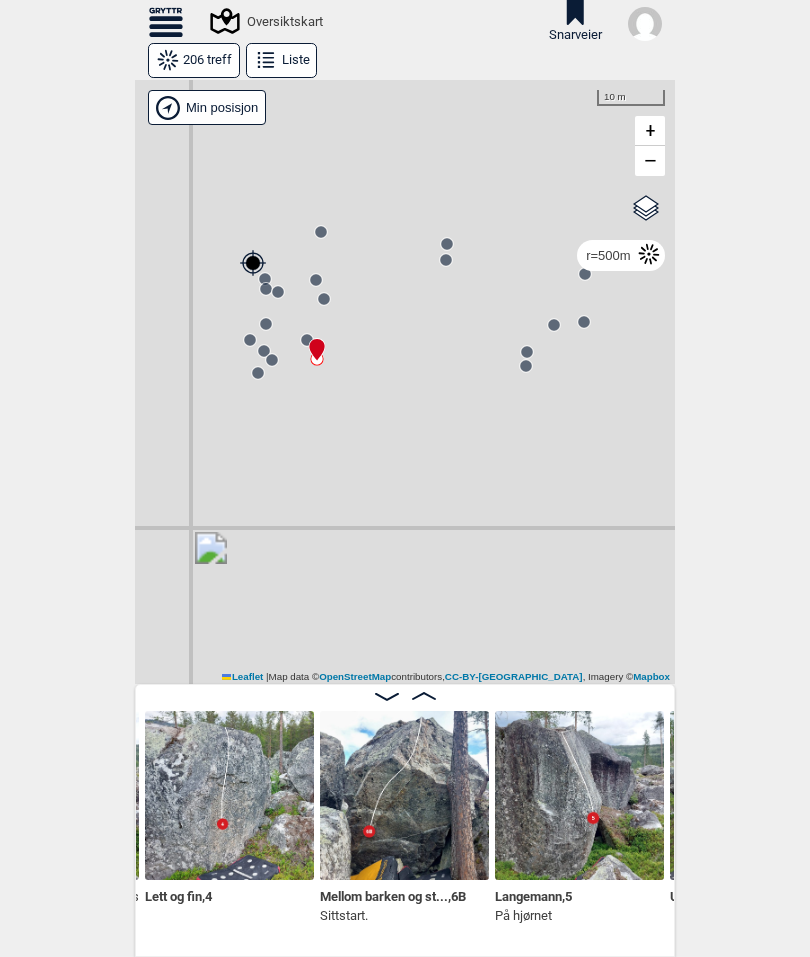 scroll, scrollTop: 0, scrollLeft: 28078, axis: horizontal 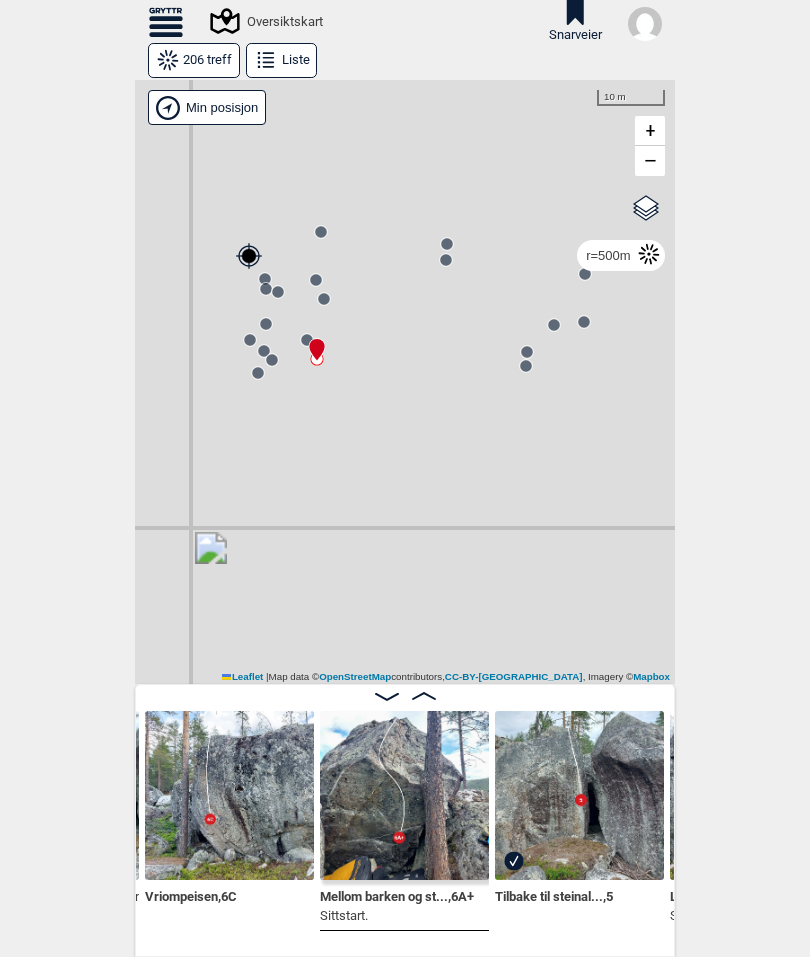 click at bounding box center (404, 795) 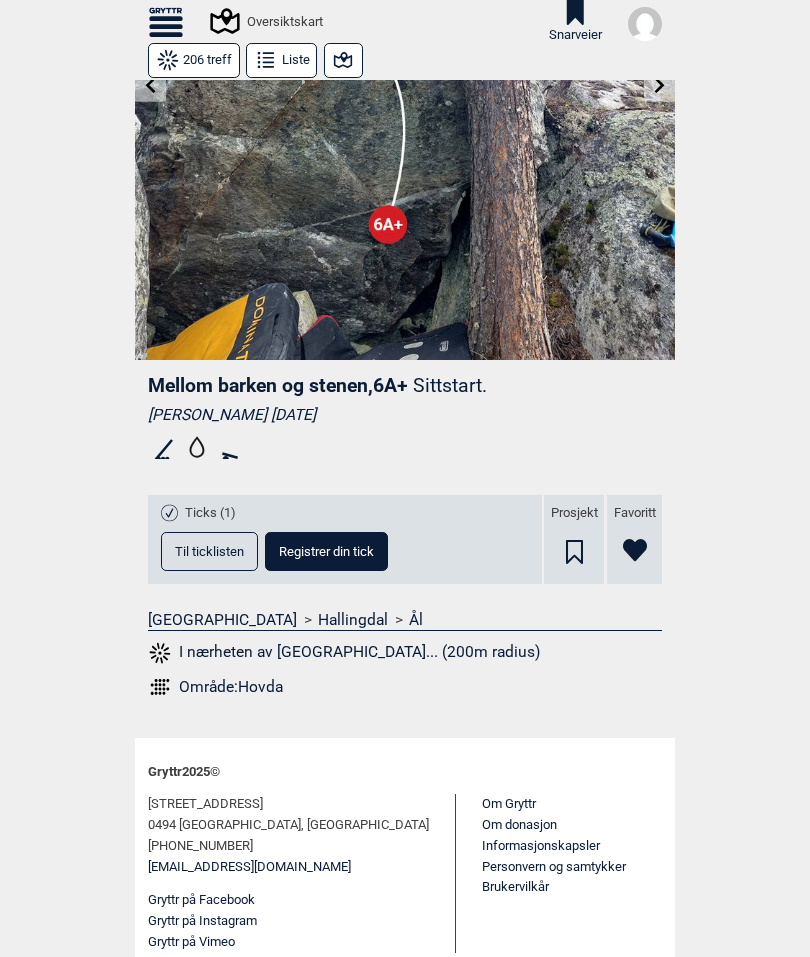 scroll, scrollTop: 260, scrollLeft: 0, axis: vertical 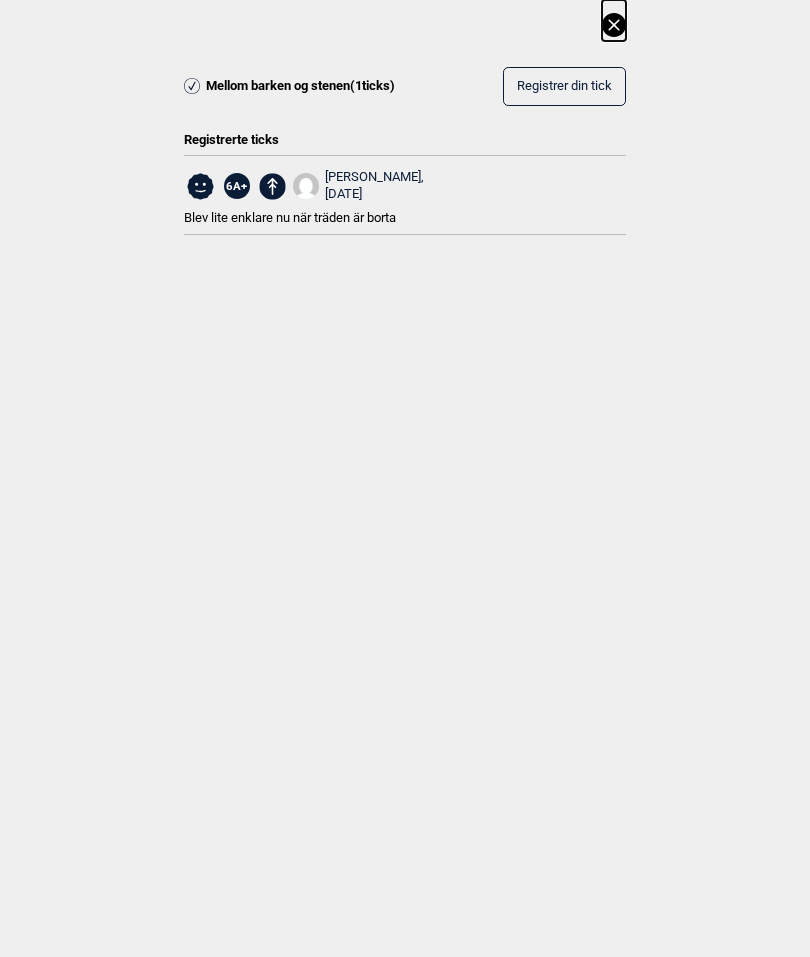 click 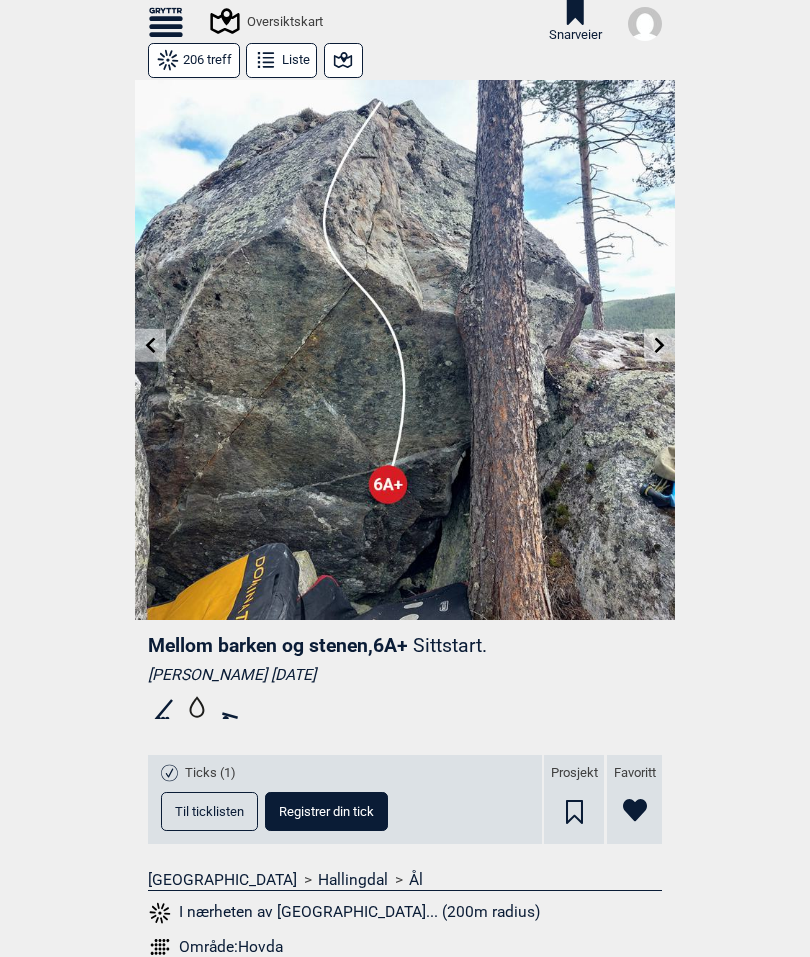 scroll, scrollTop: 0, scrollLeft: 0, axis: both 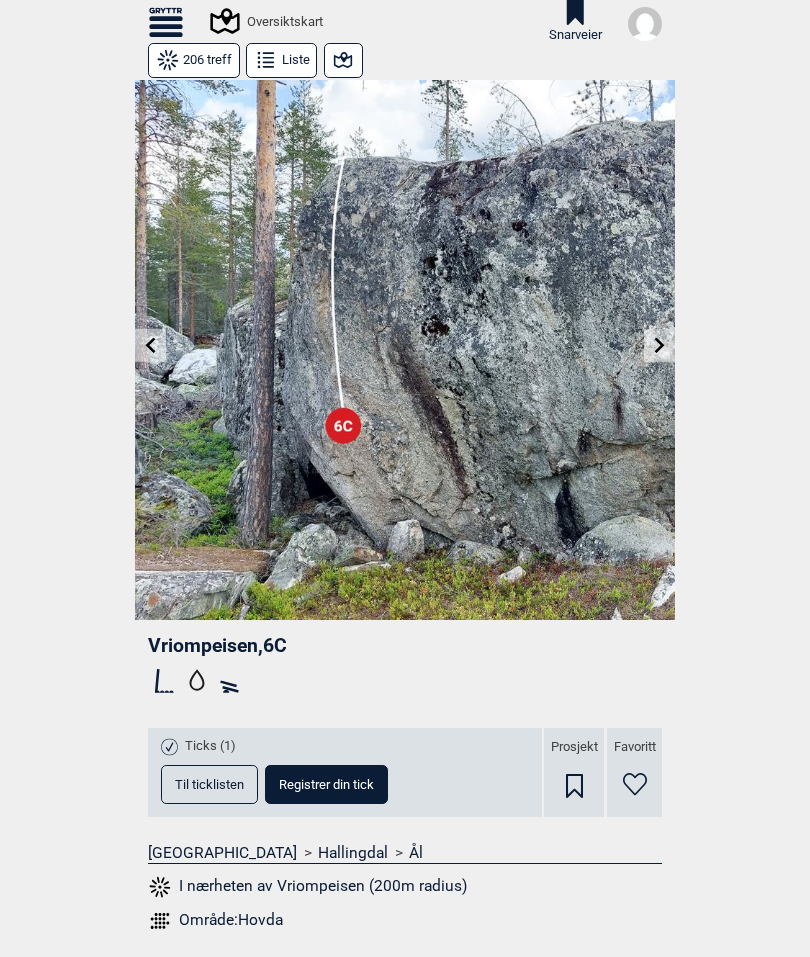 click at bounding box center (405, 350) 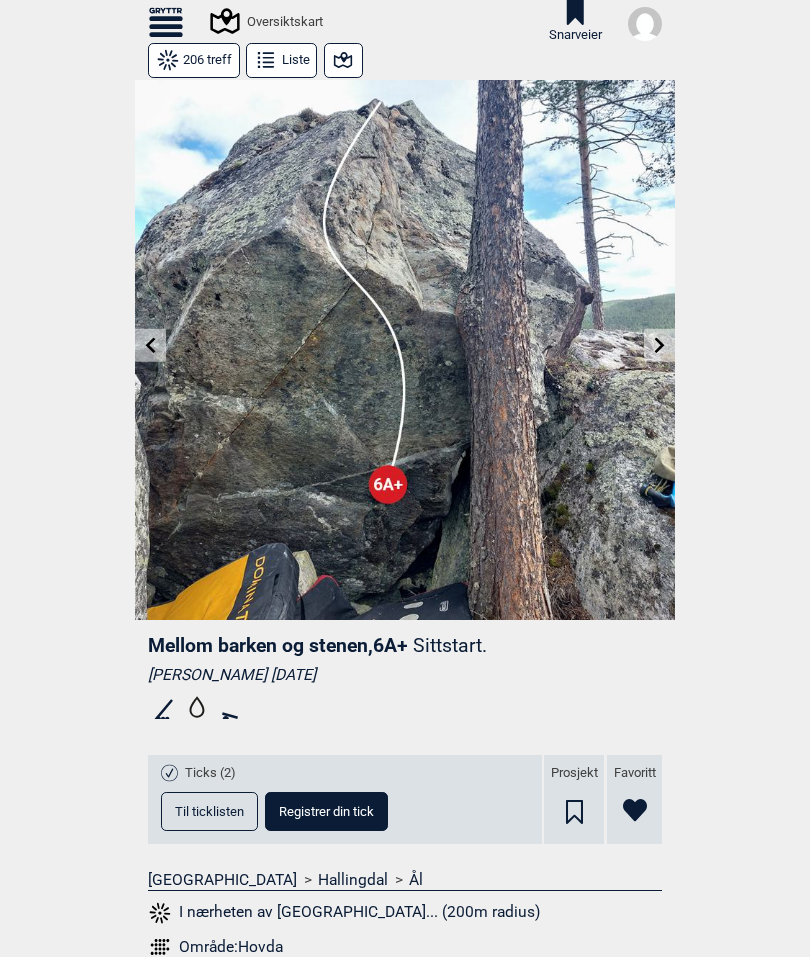 click 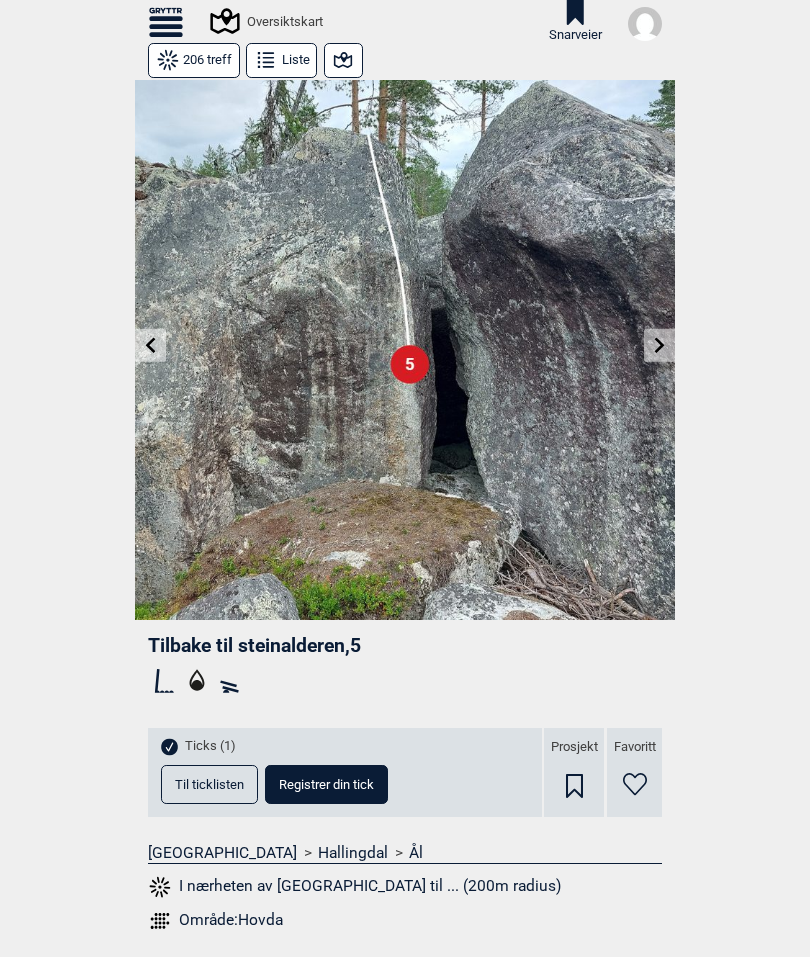 click at bounding box center (659, 345) 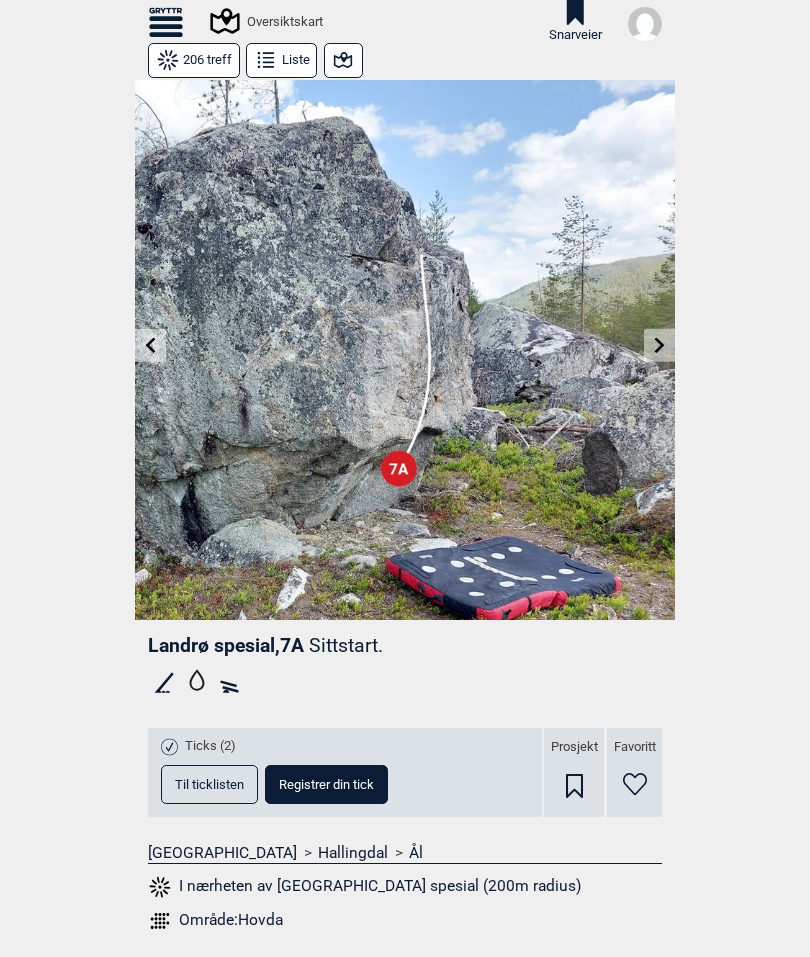 click 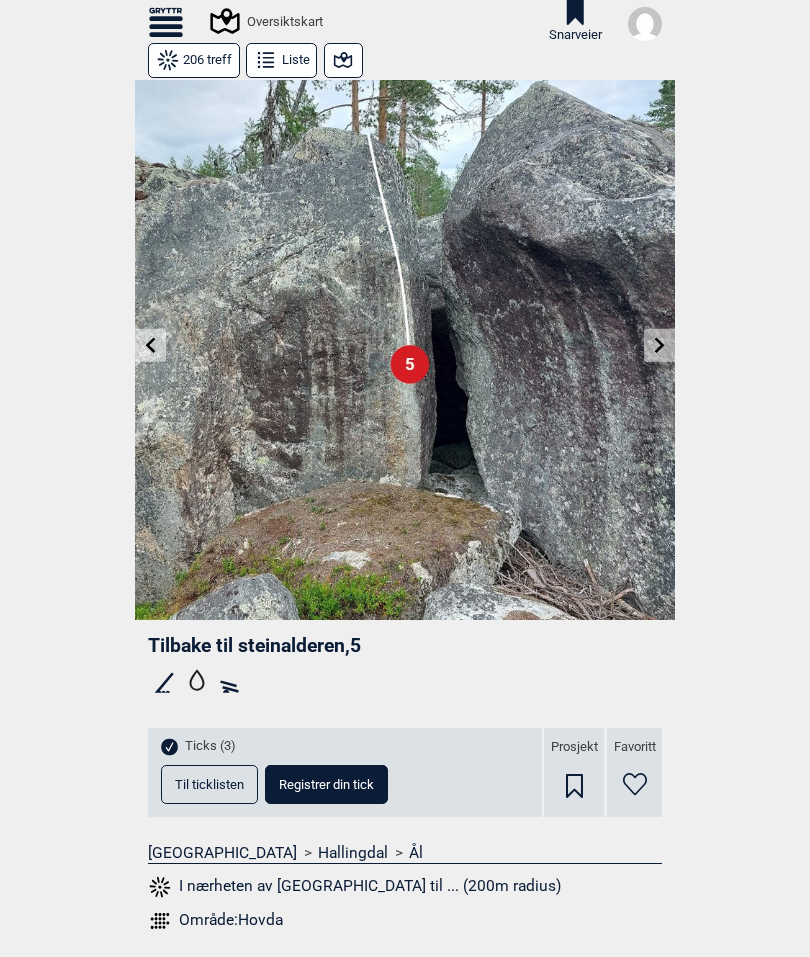 click at bounding box center (405, 350) 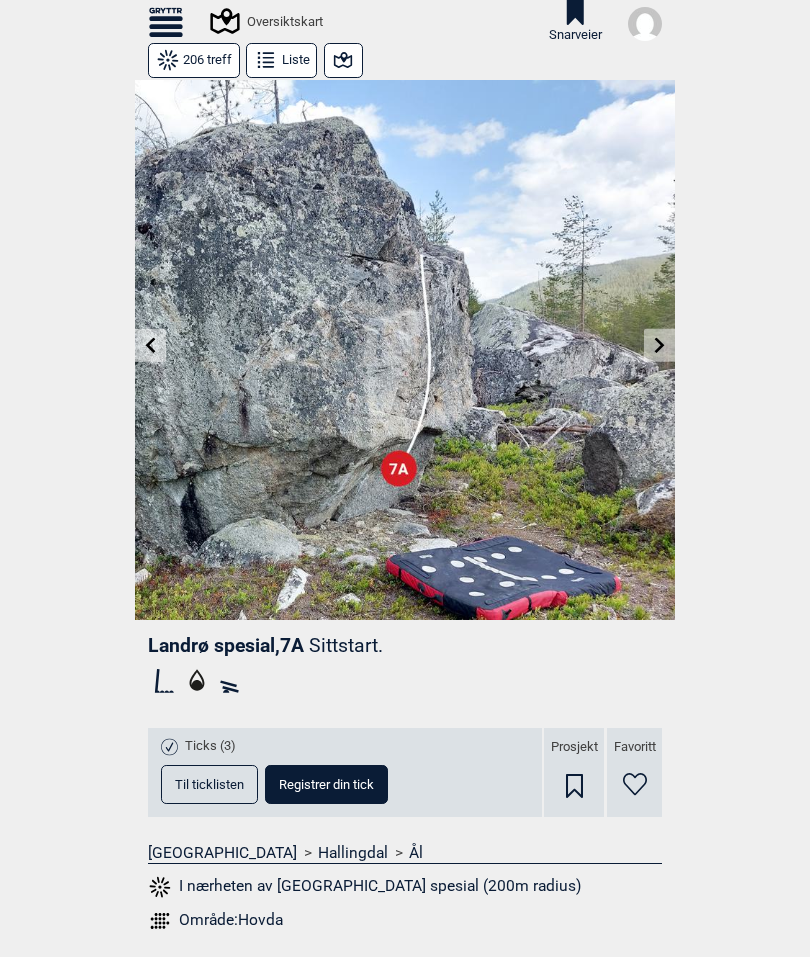 click 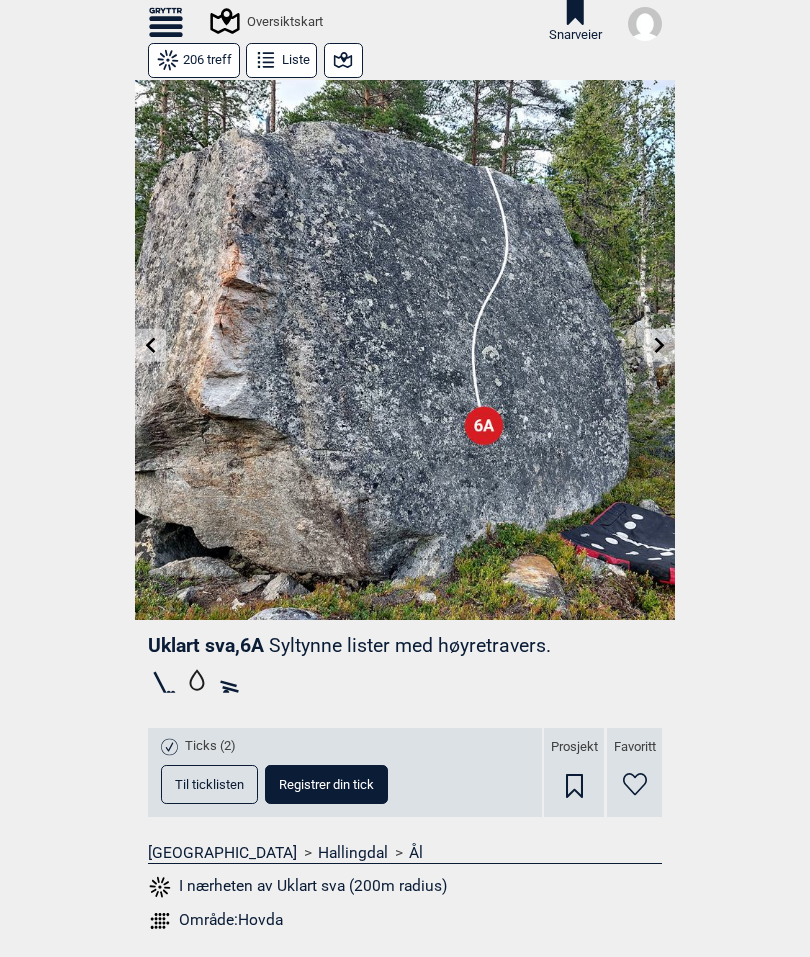 click at bounding box center [405, 350] 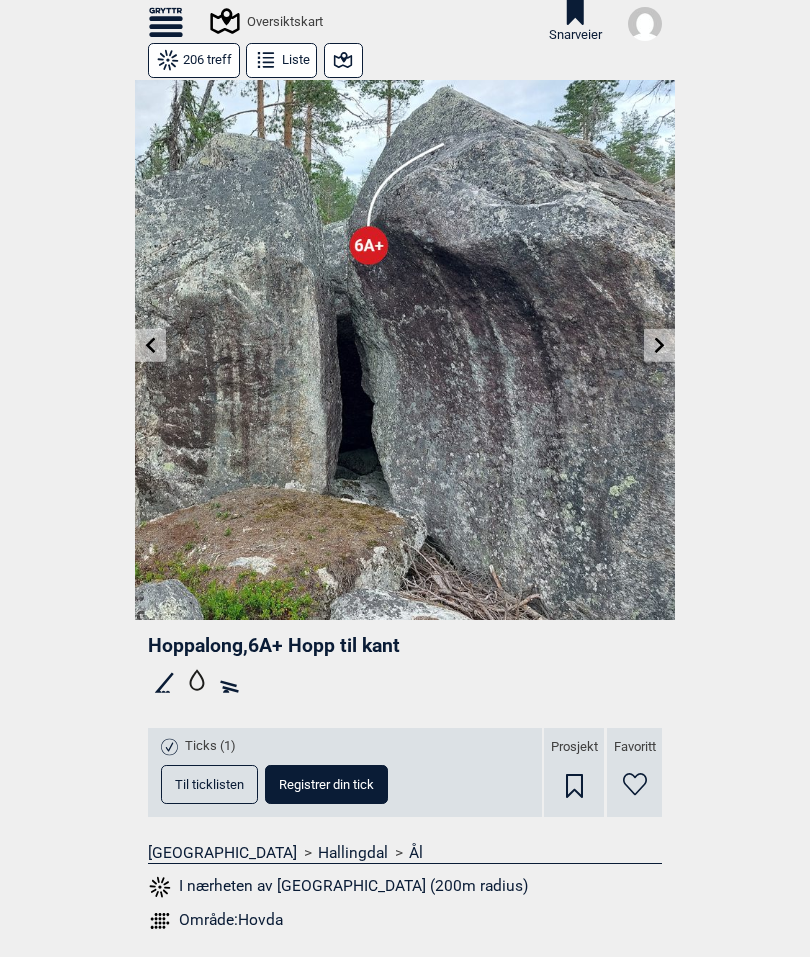 click at bounding box center (659, 345) 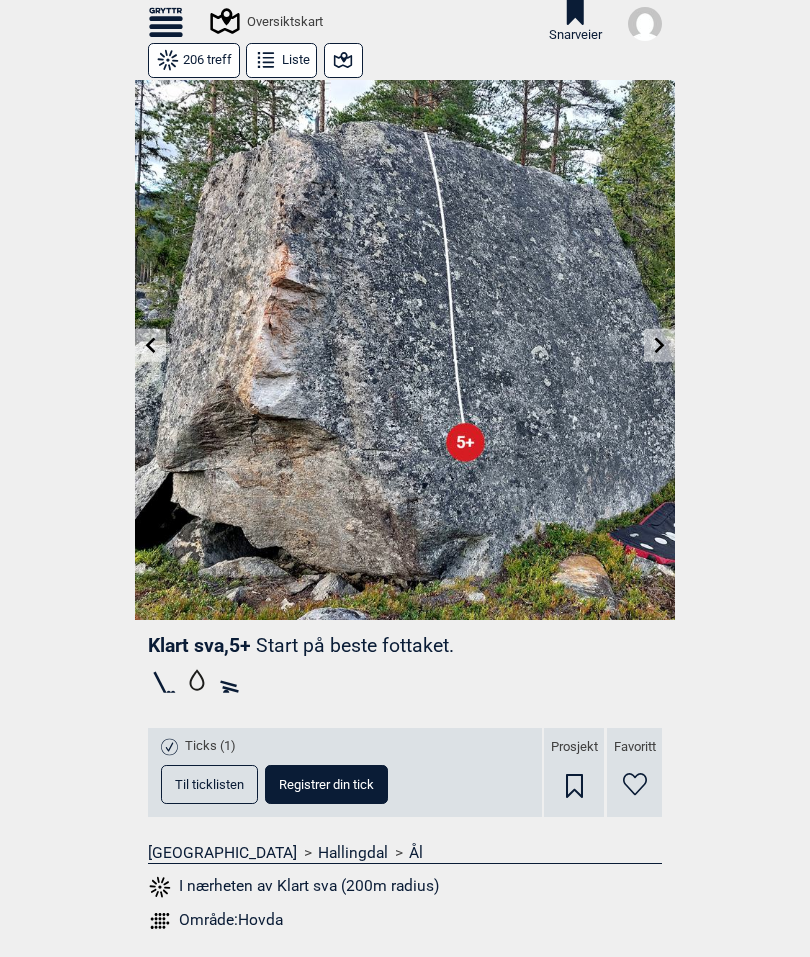 click 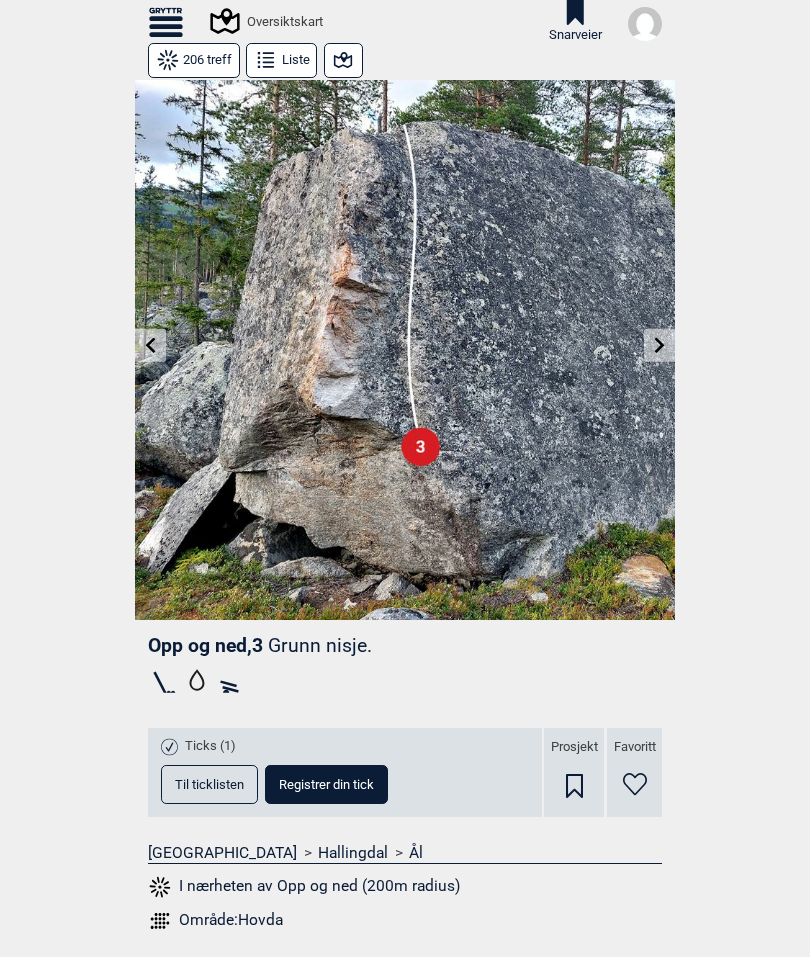 click 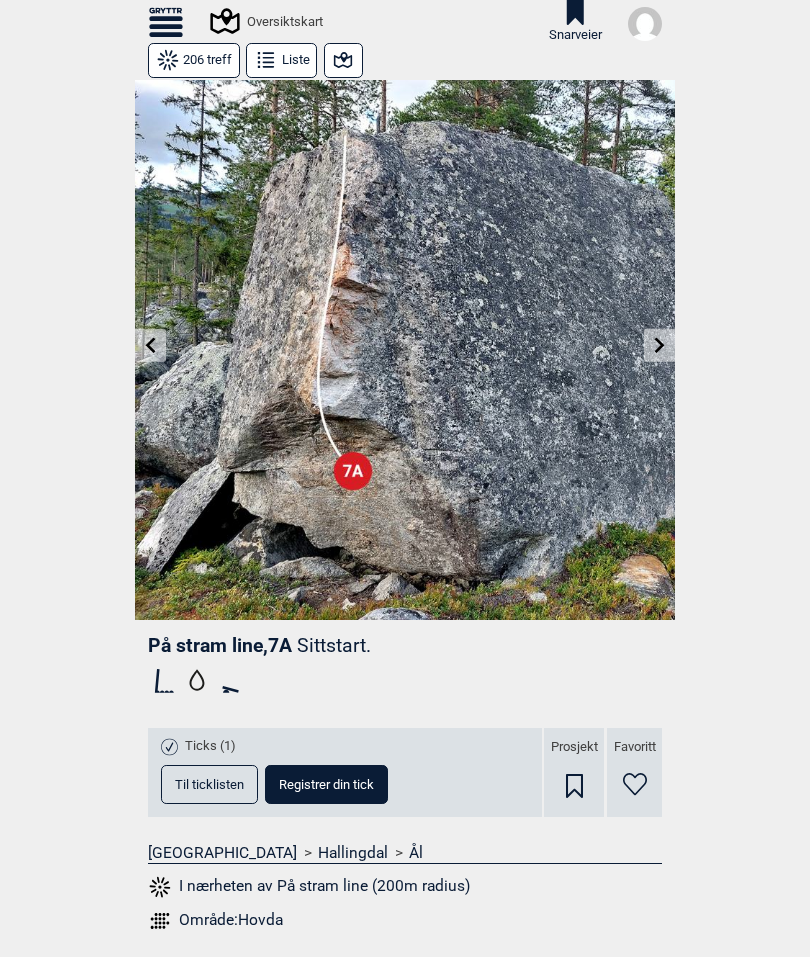 click 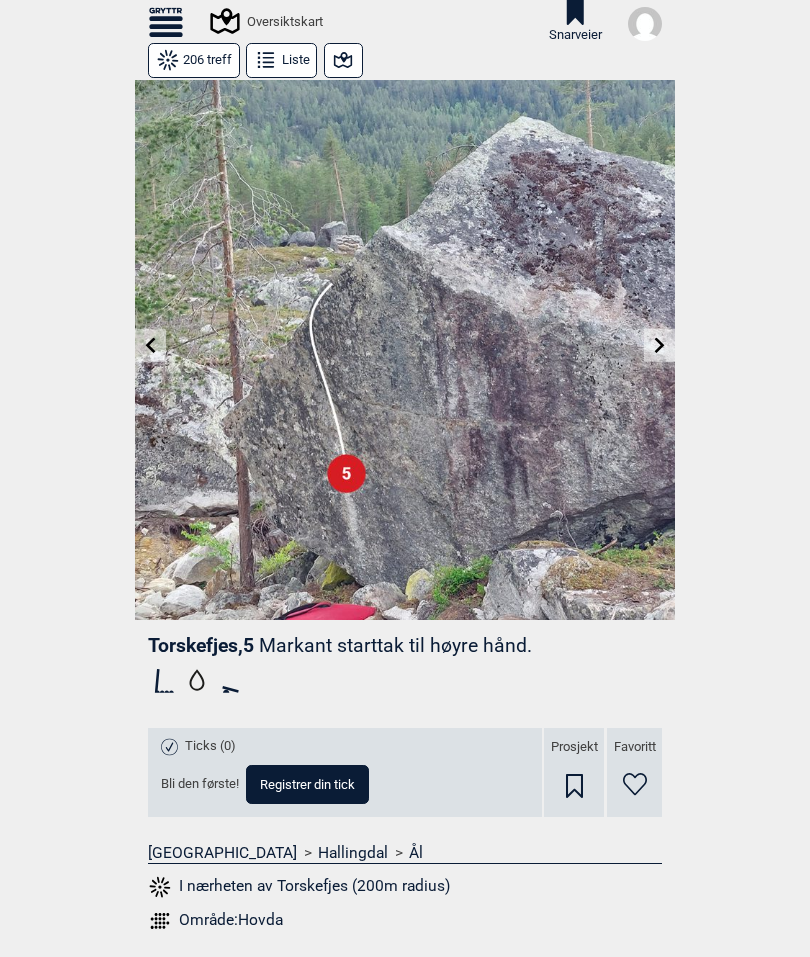 click at bounding box center [150, 345] 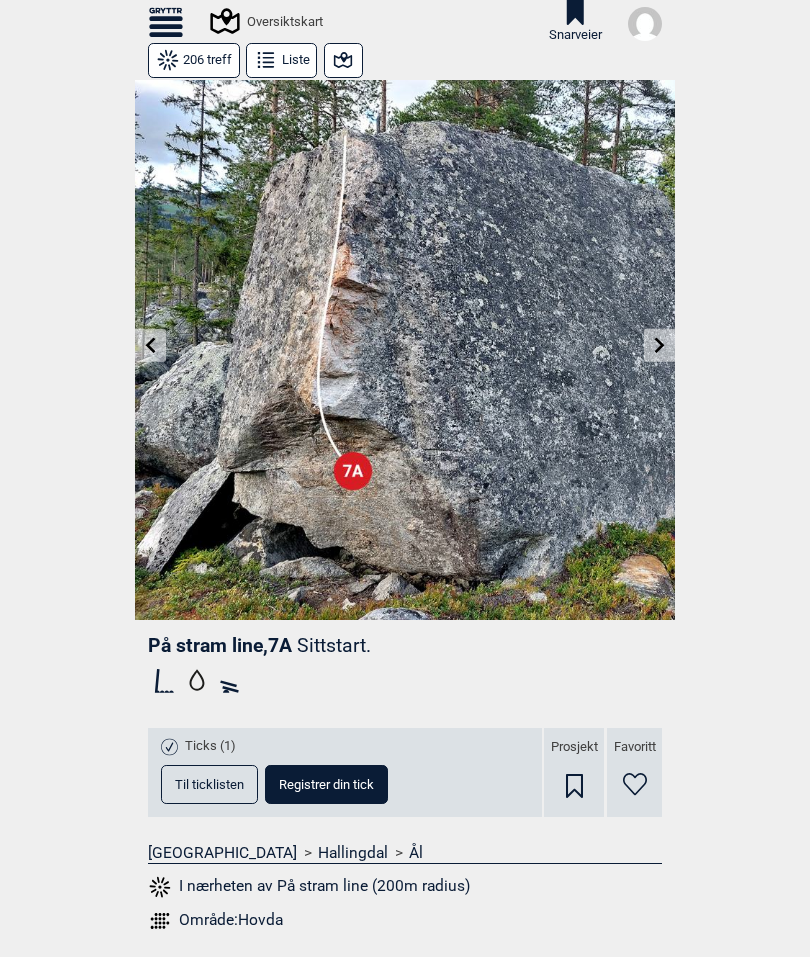 click 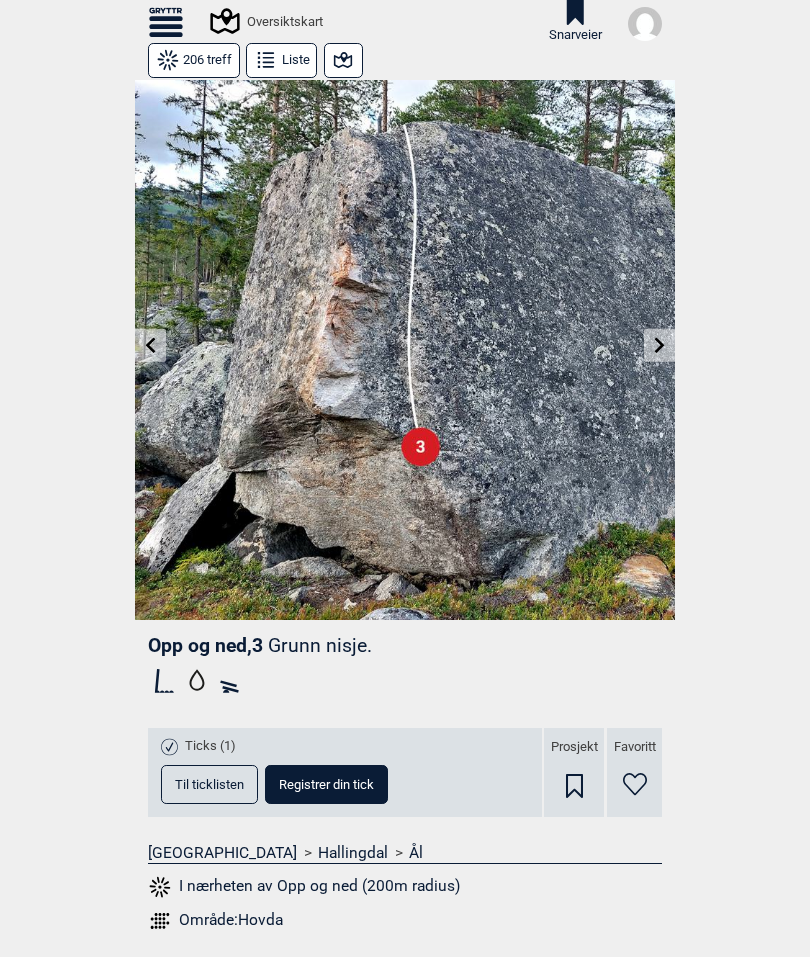click at bounding box center [150, 345] 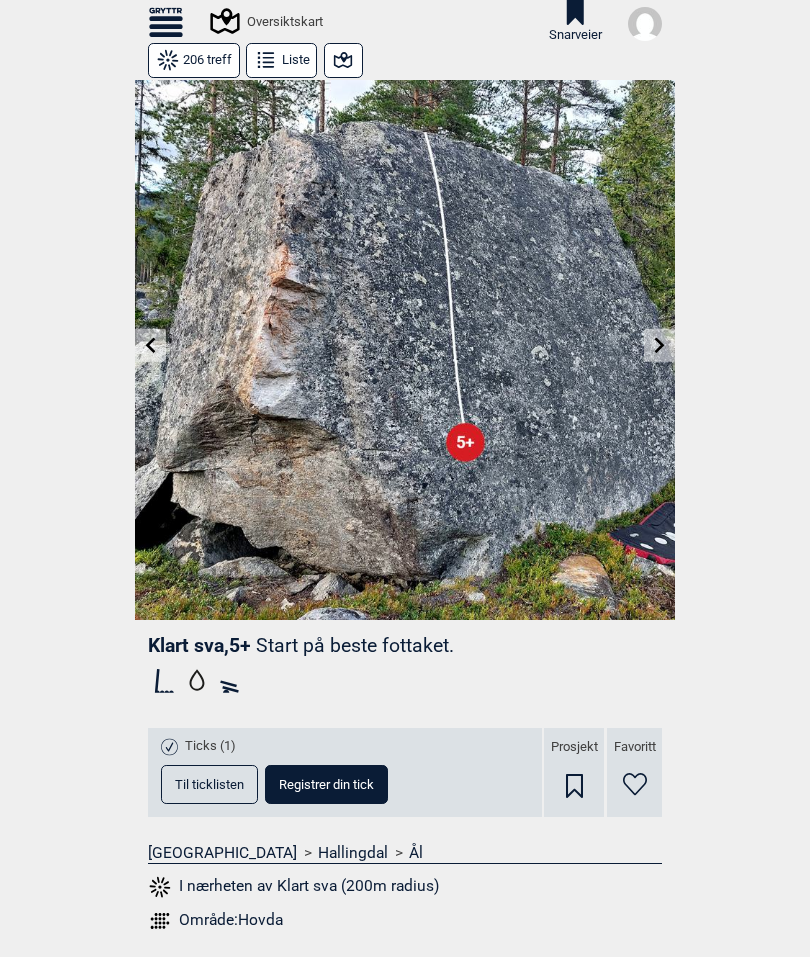 click at bounding box center (150, 345) 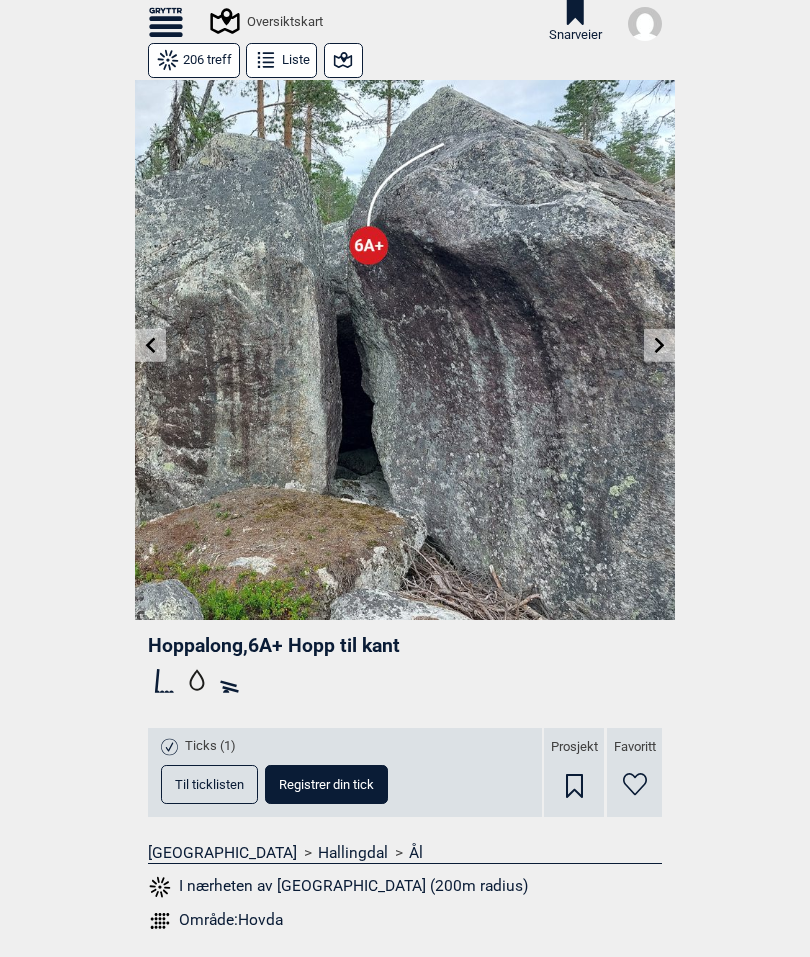 click at bounding box center (150, 345) 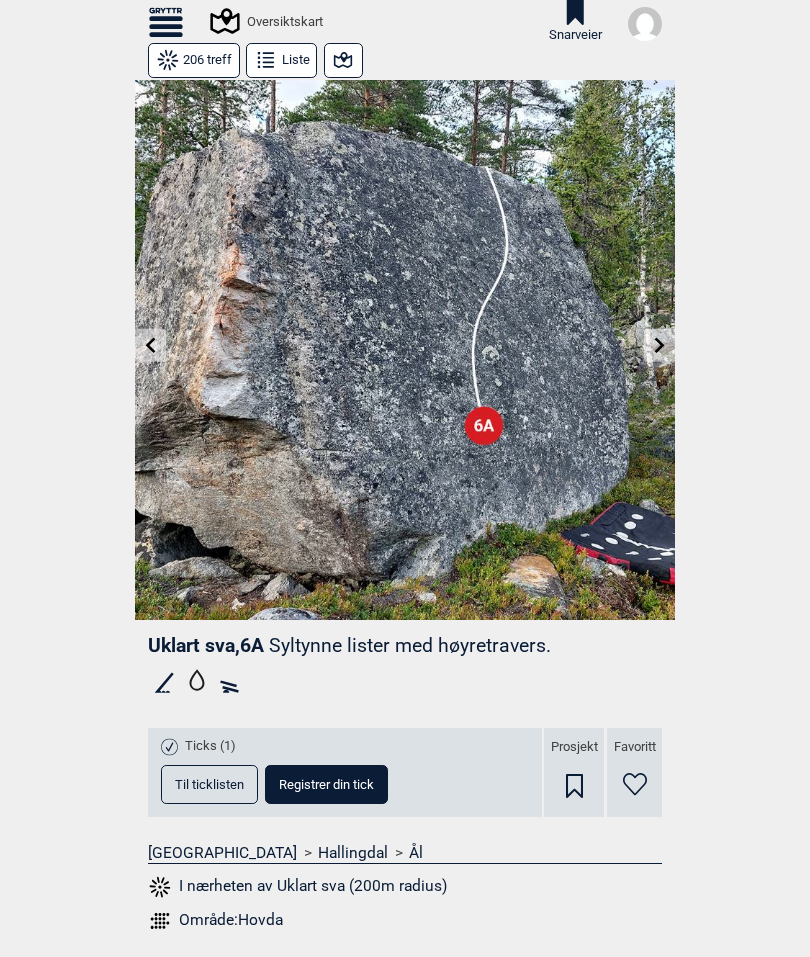 click at bounding box center (150, 345) 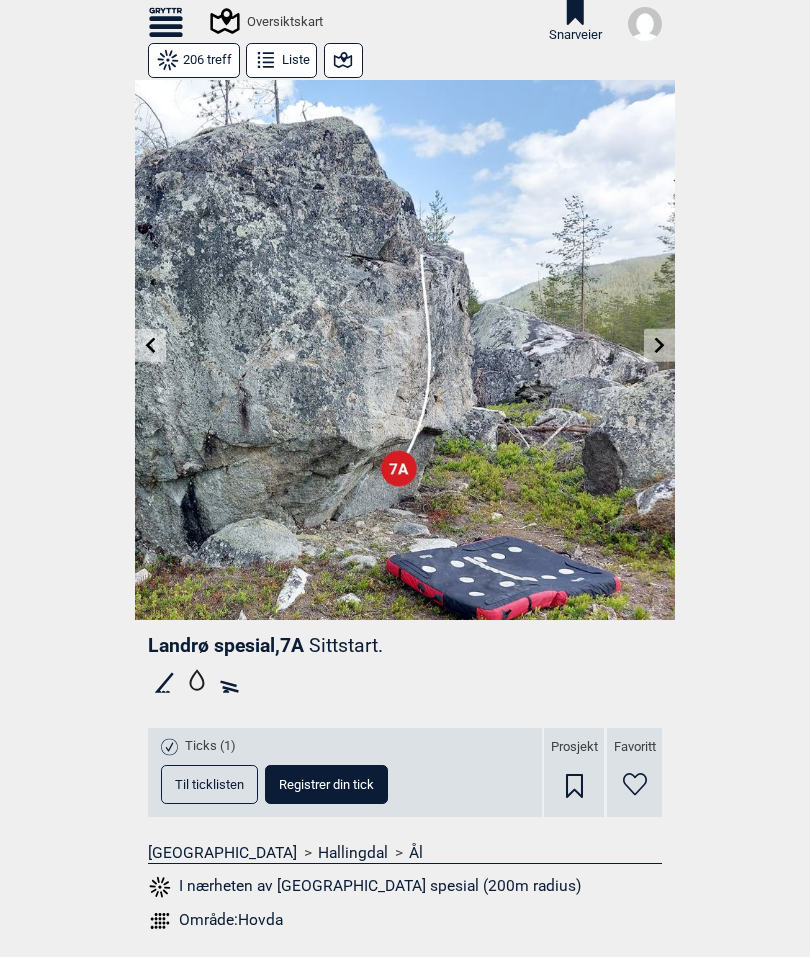 click at bounding box center (150, 345) 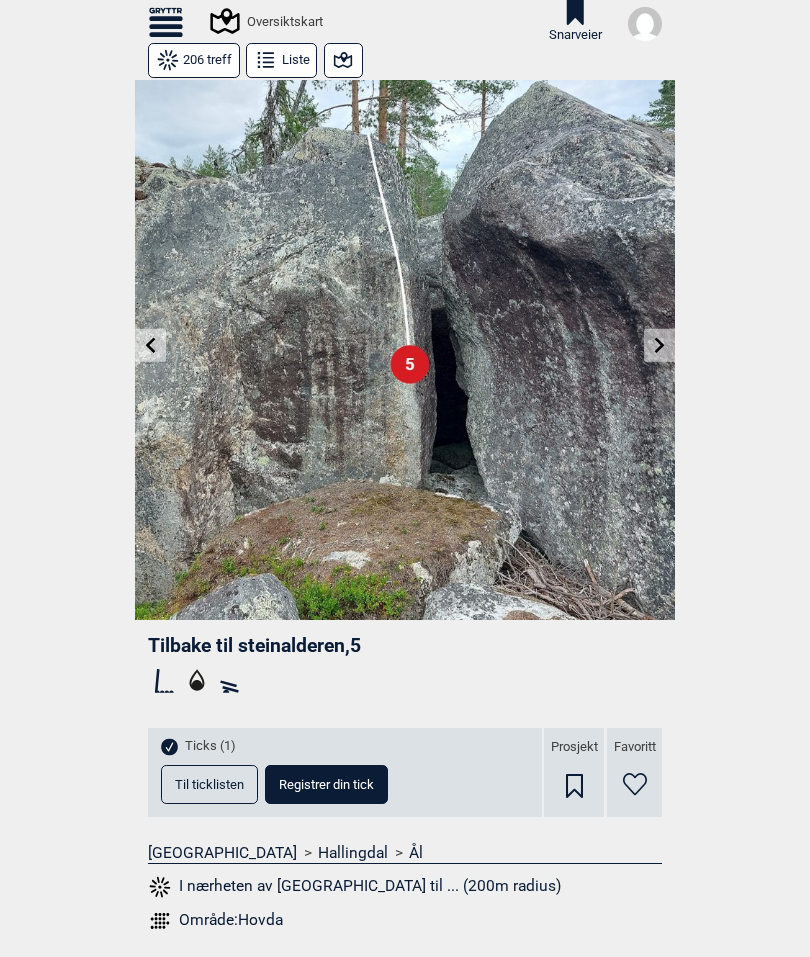 click 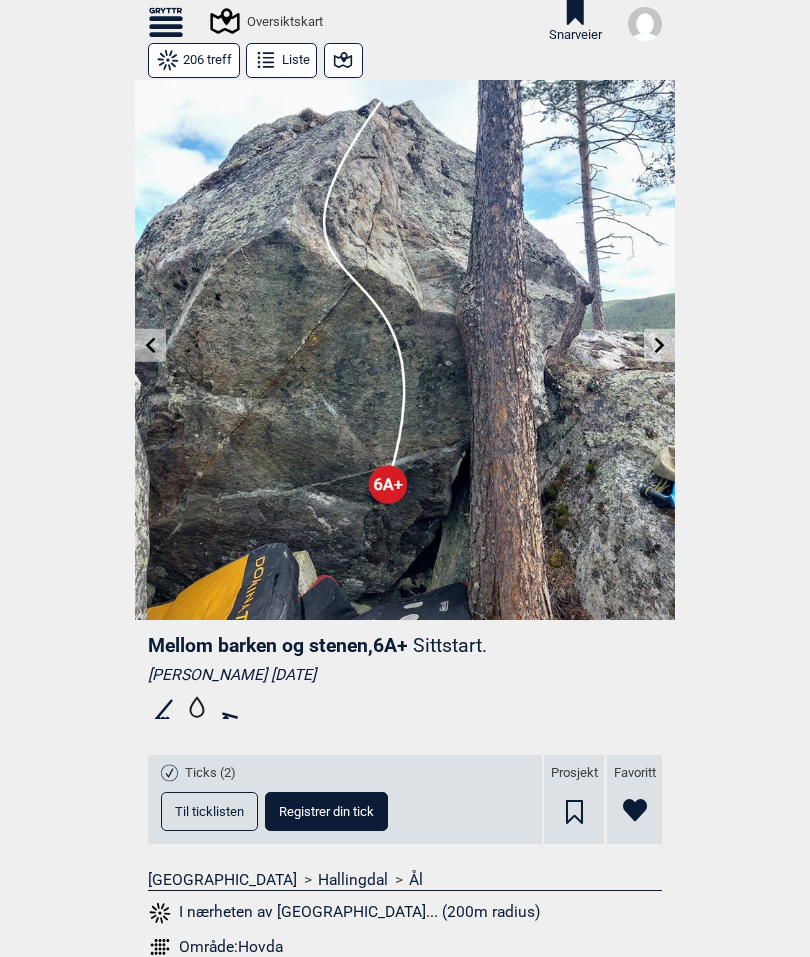 click at bounding box center (150, 345) 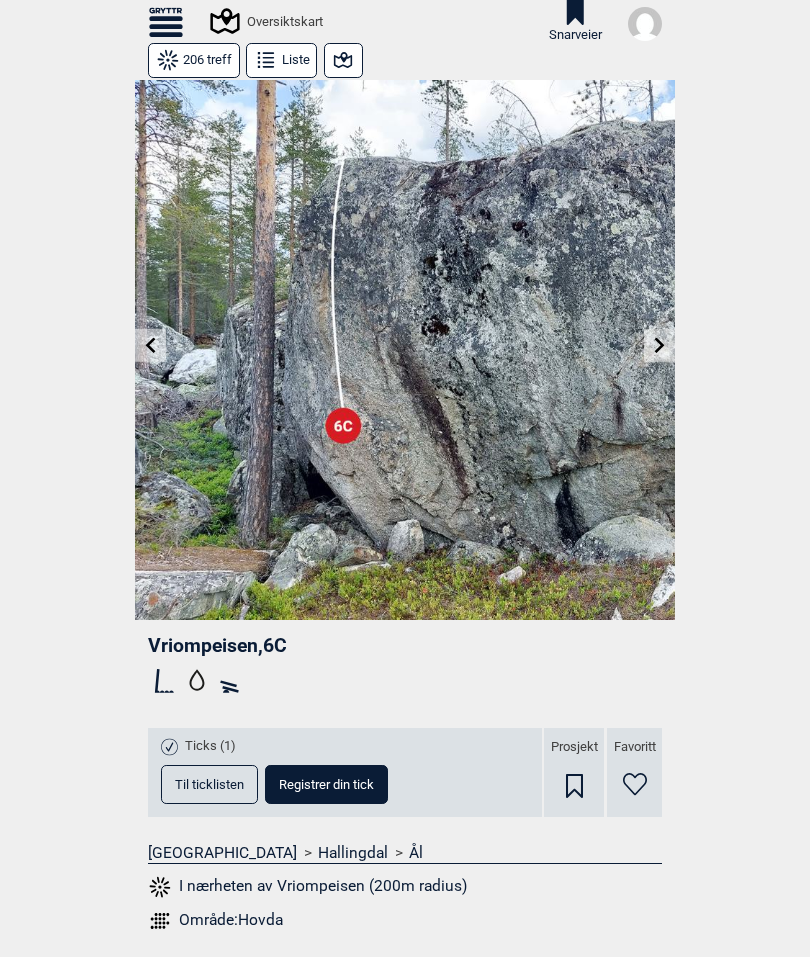 click 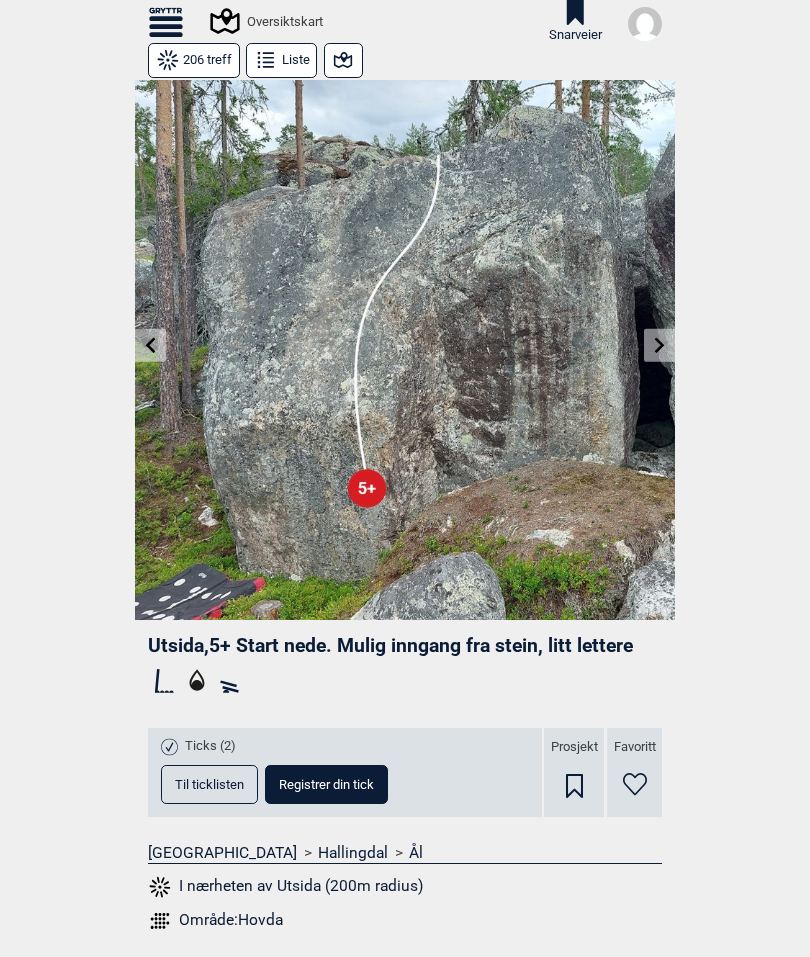 click 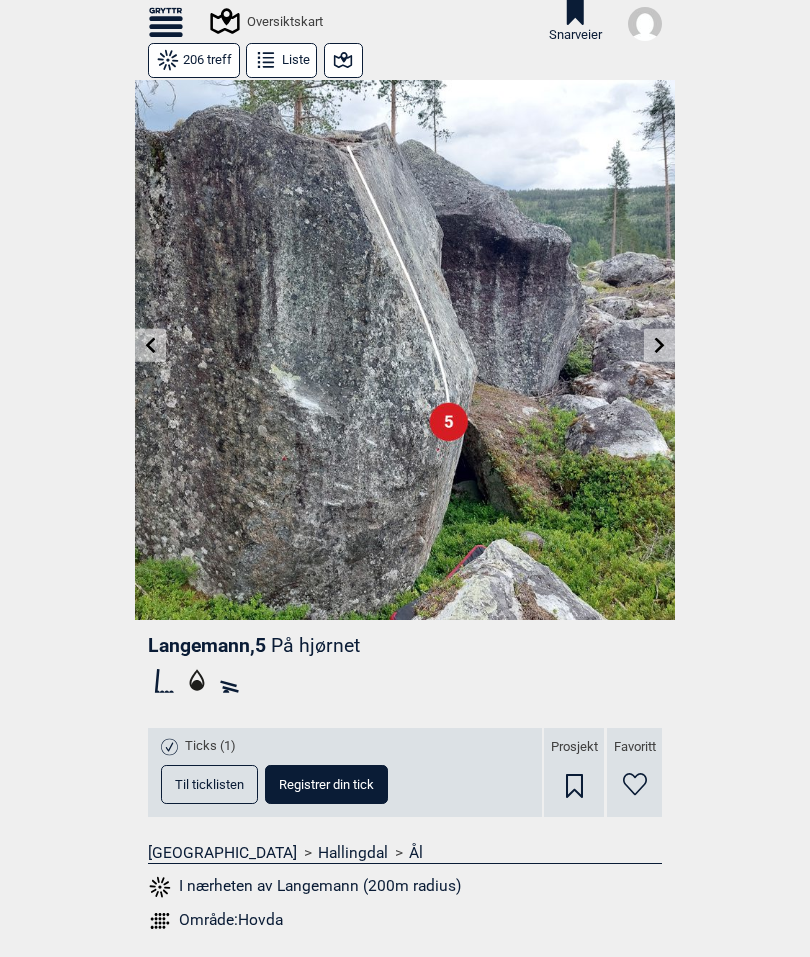 click 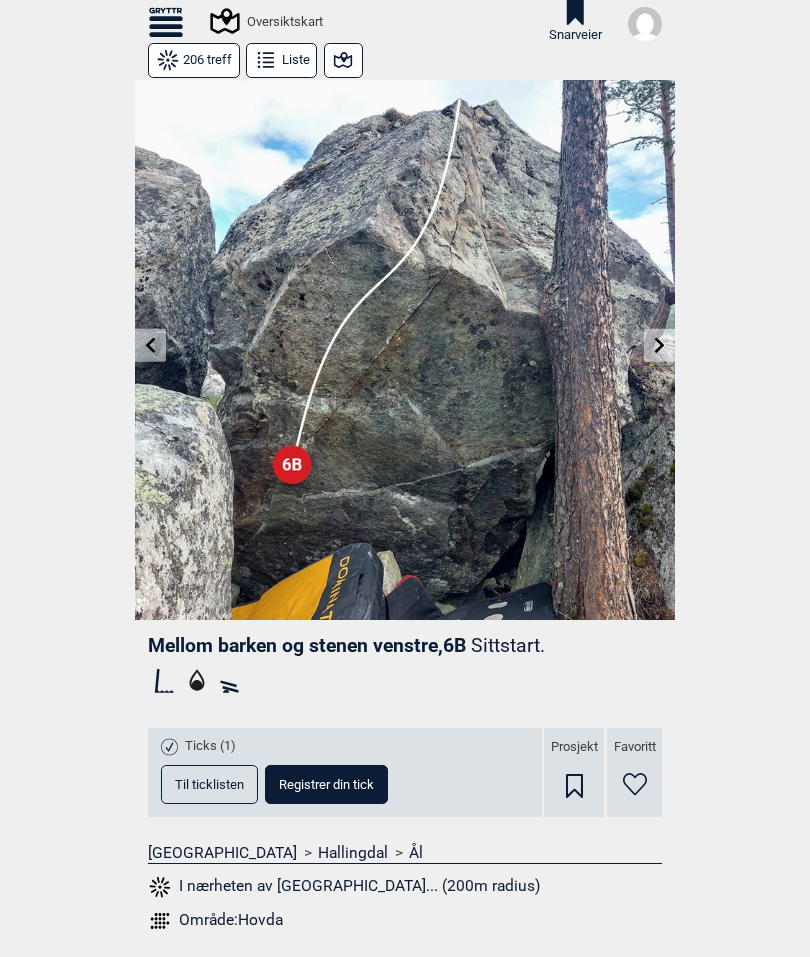 click 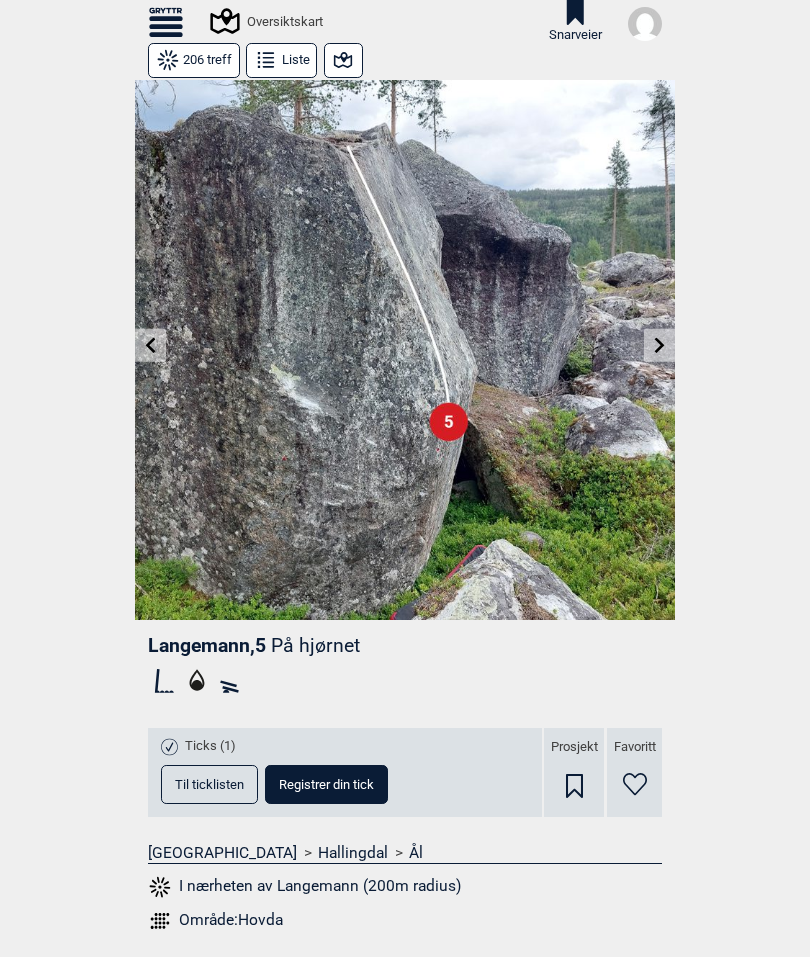 click 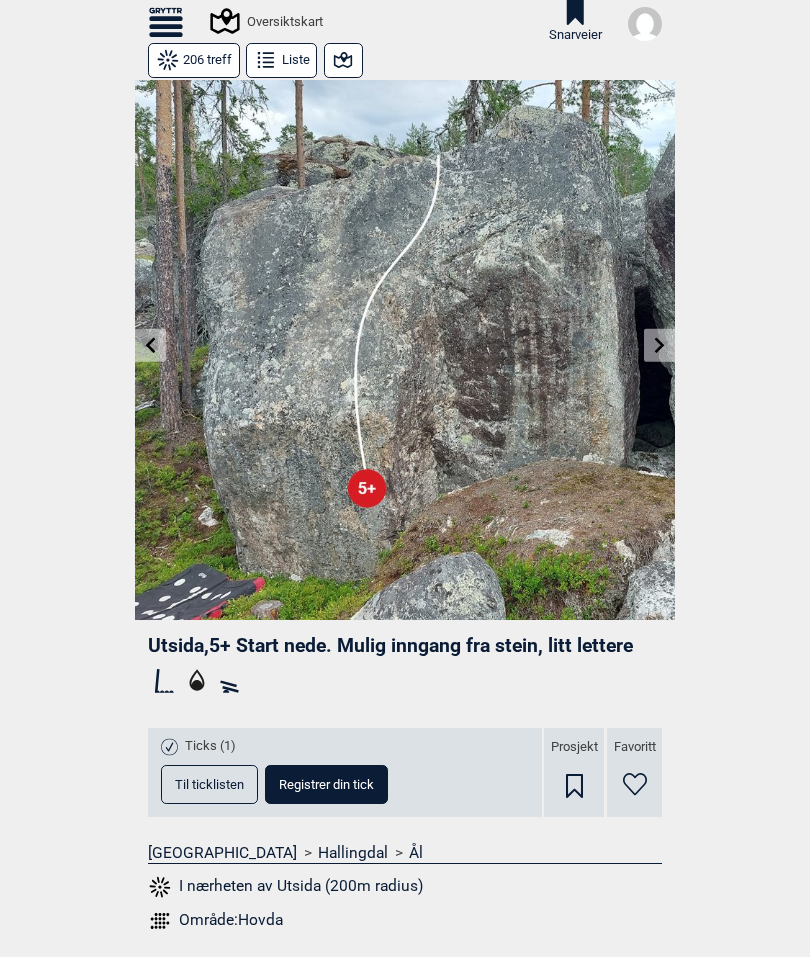 click 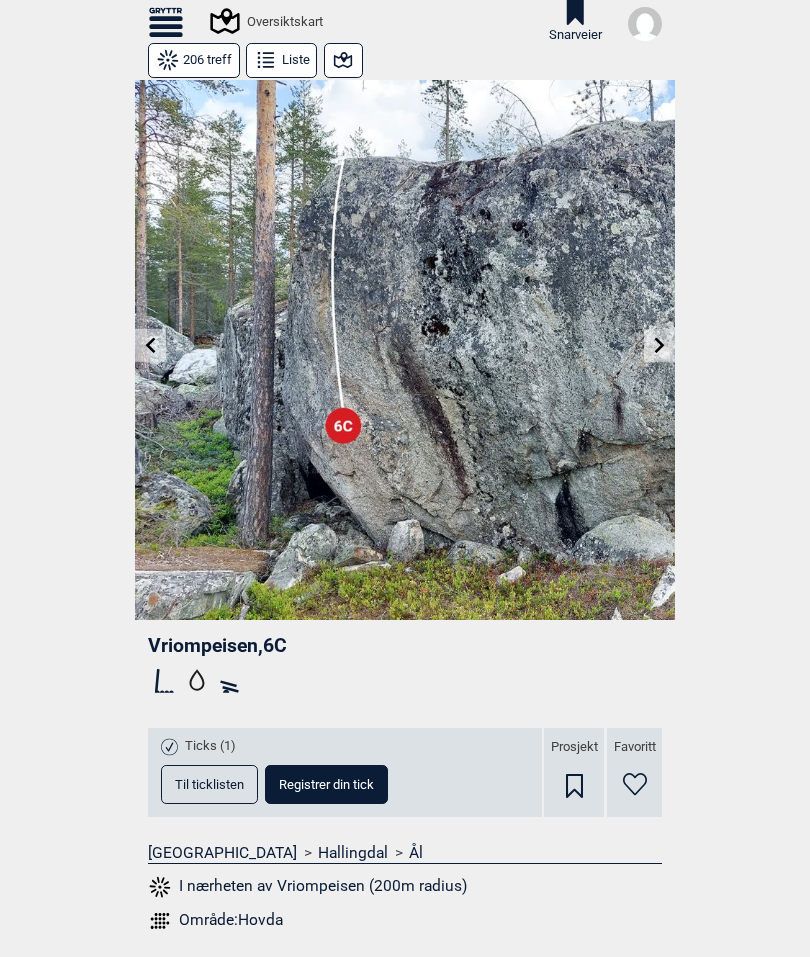 click 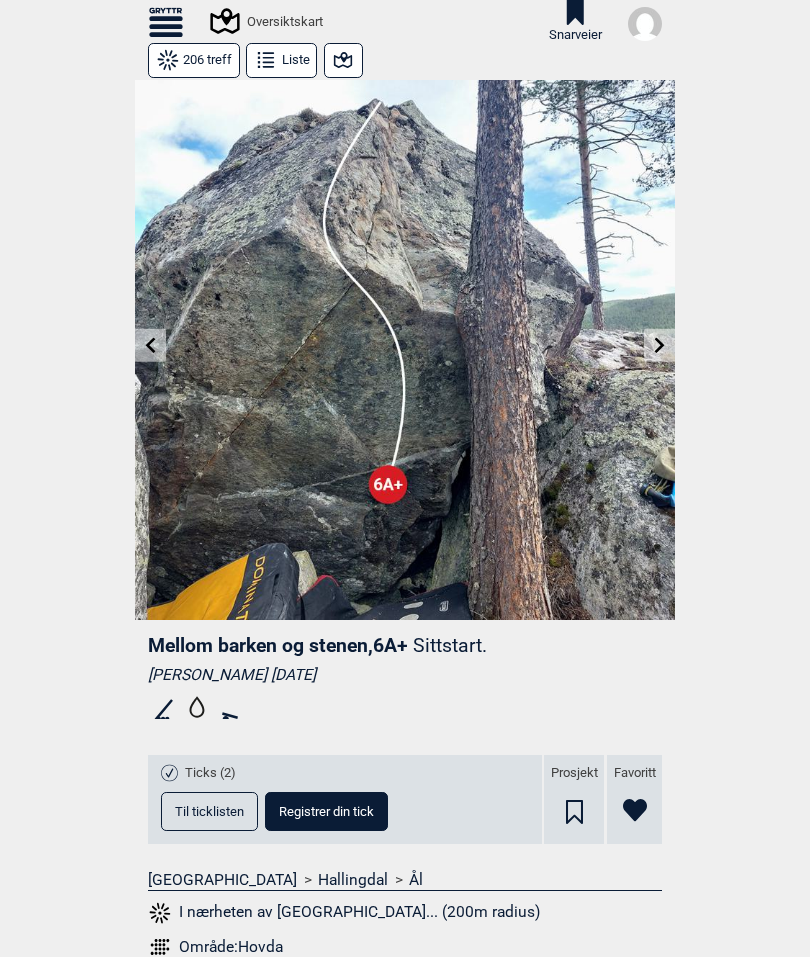 click 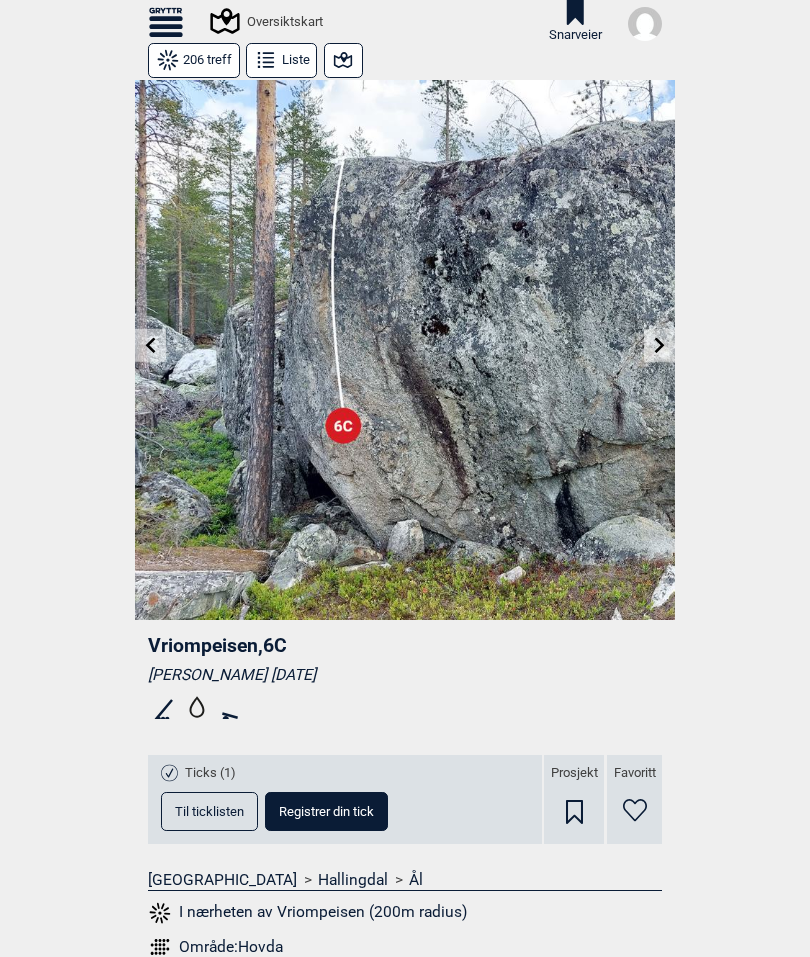 click 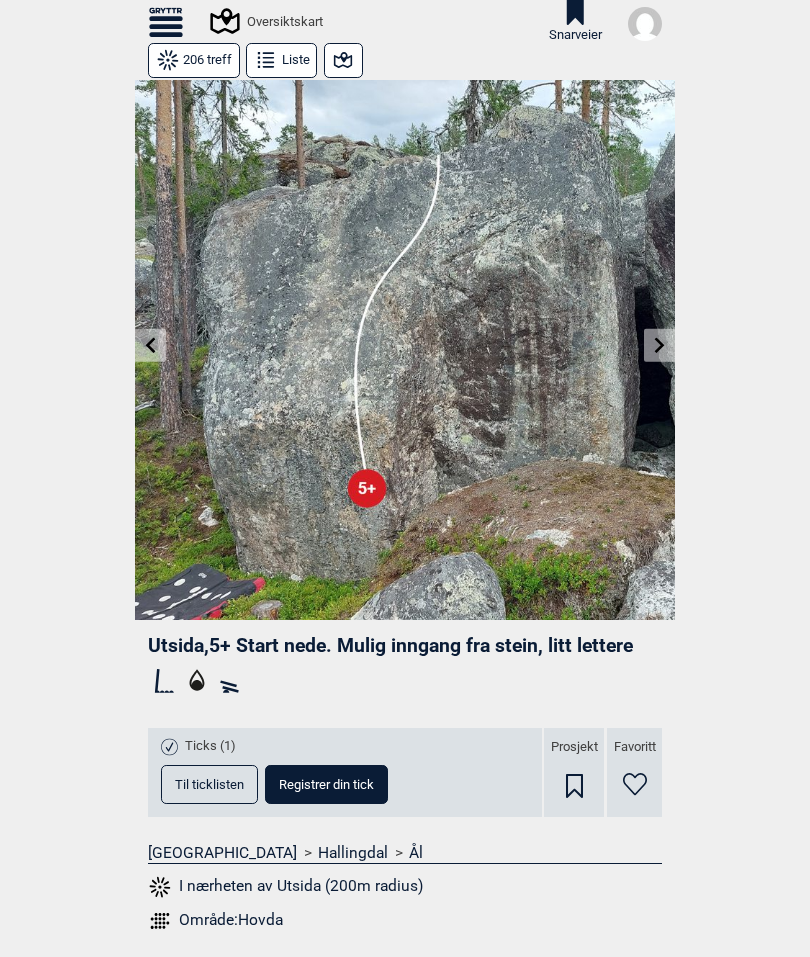 click at bounding box center (150, 345) 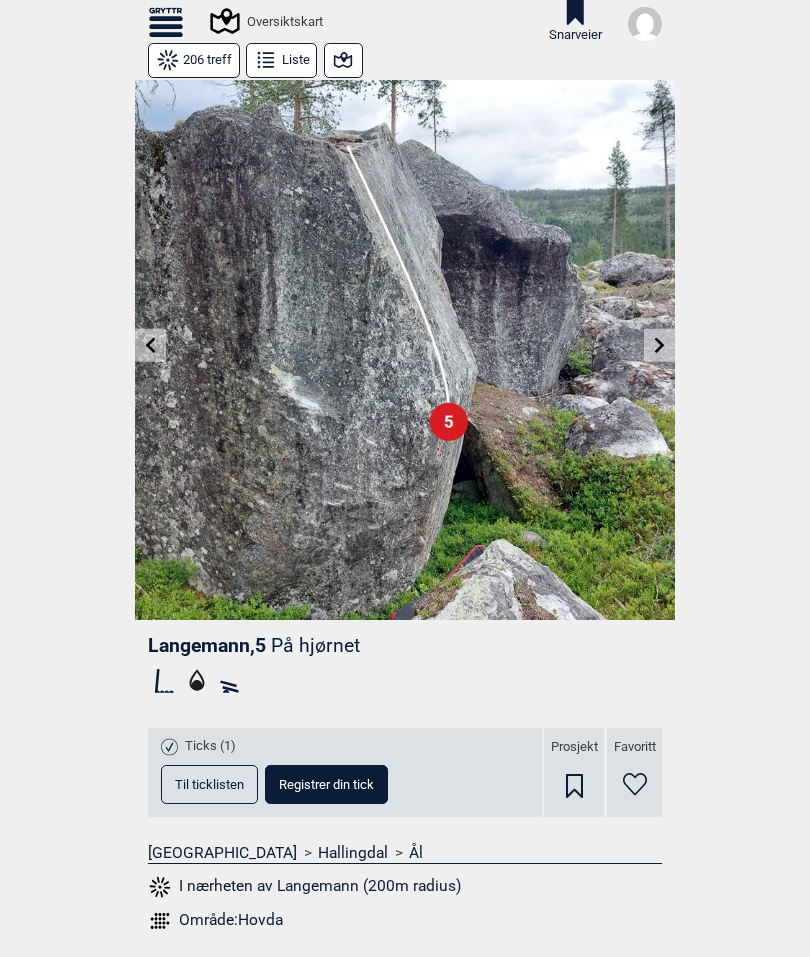 click 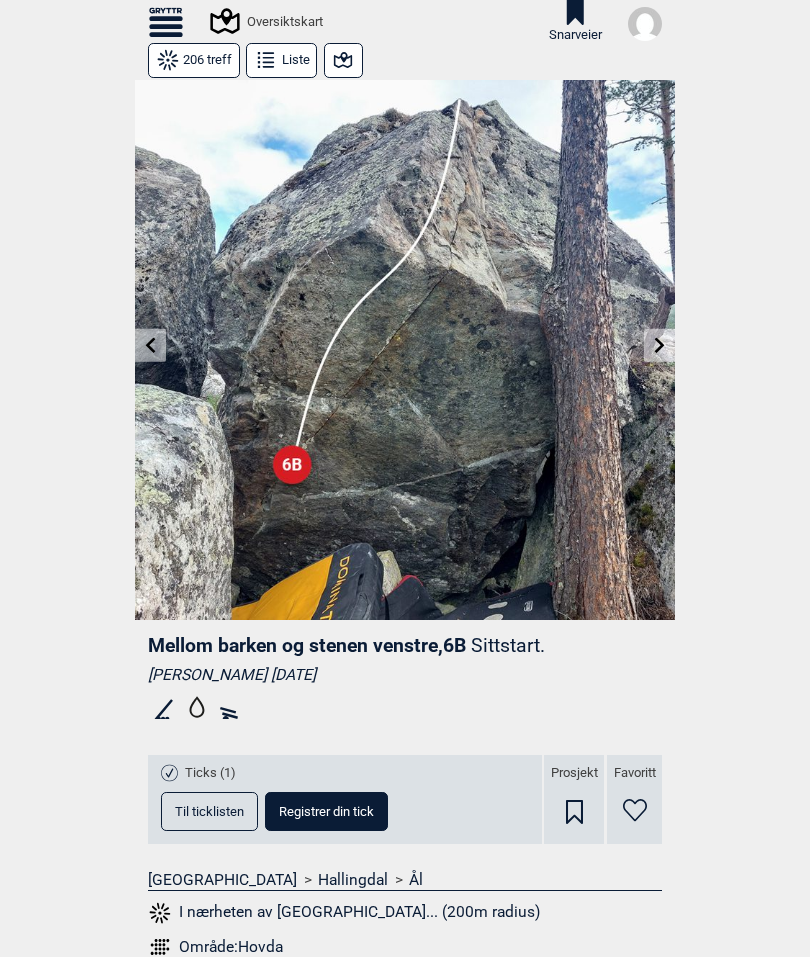 click 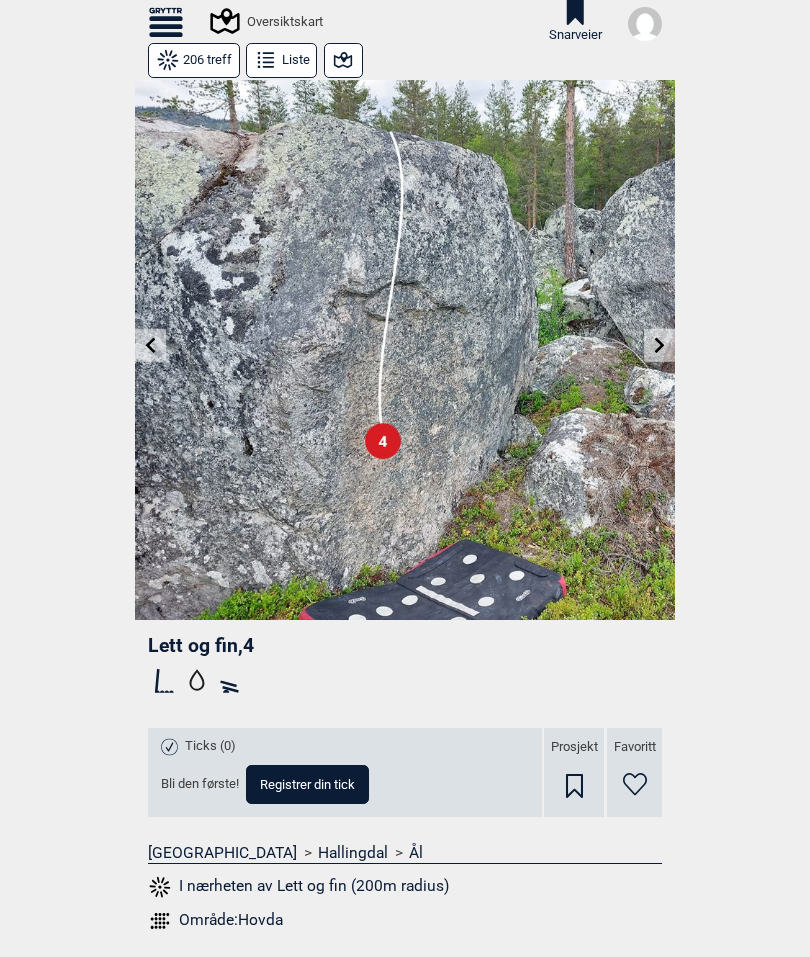 click 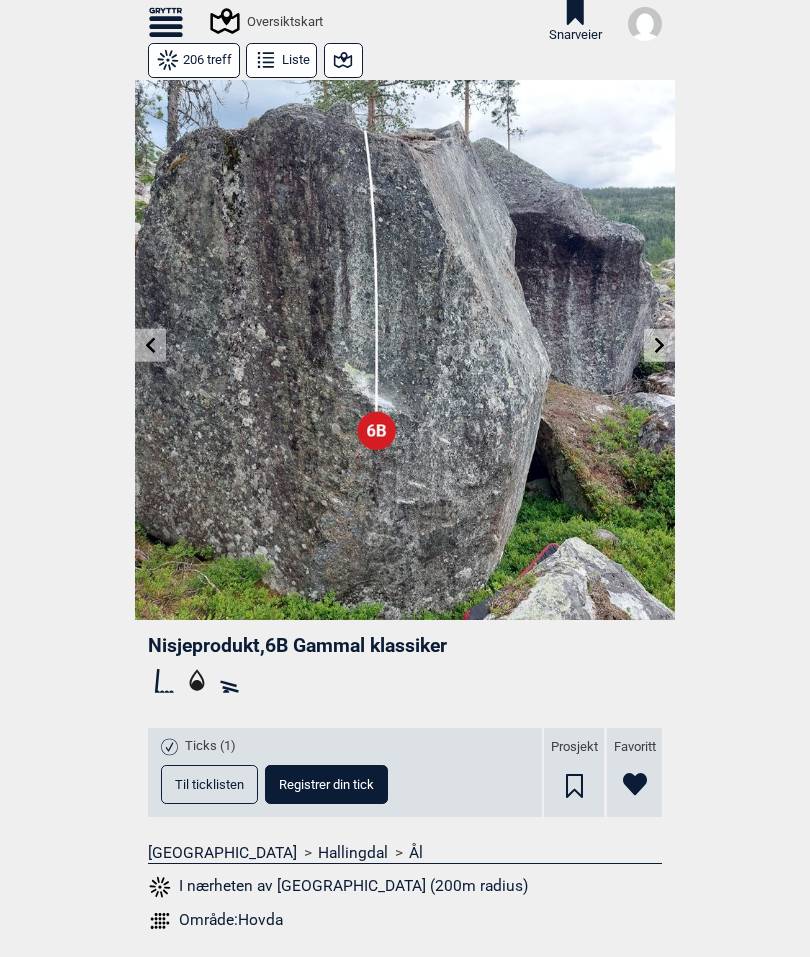 click 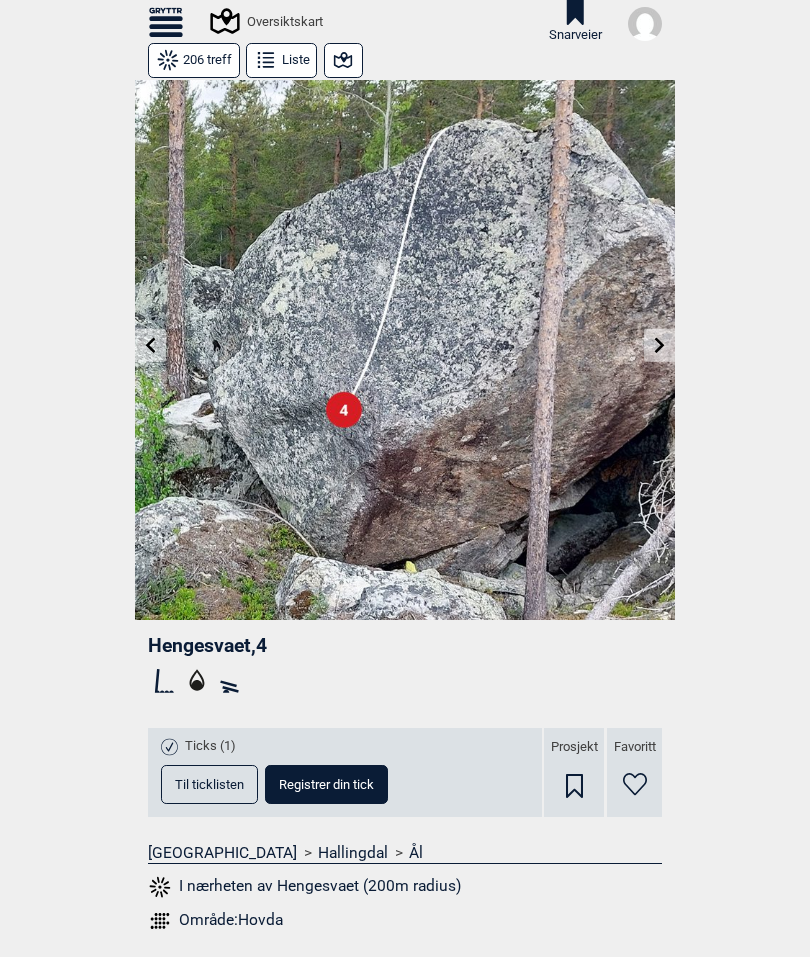 click 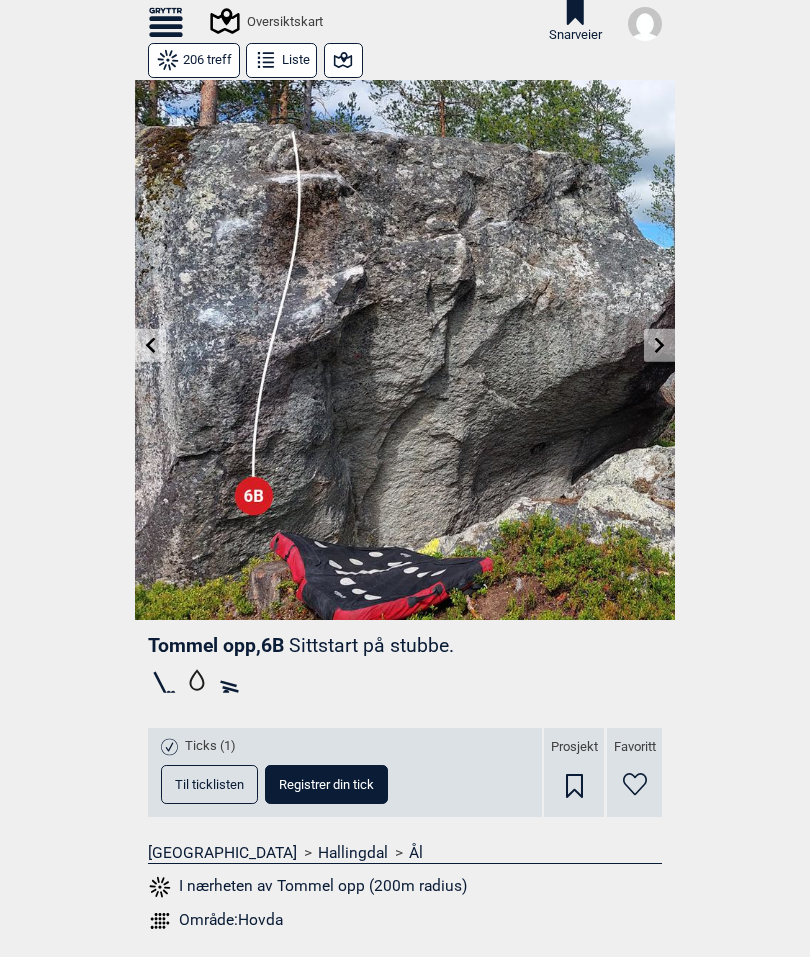 click at bounding box center [150, 345] 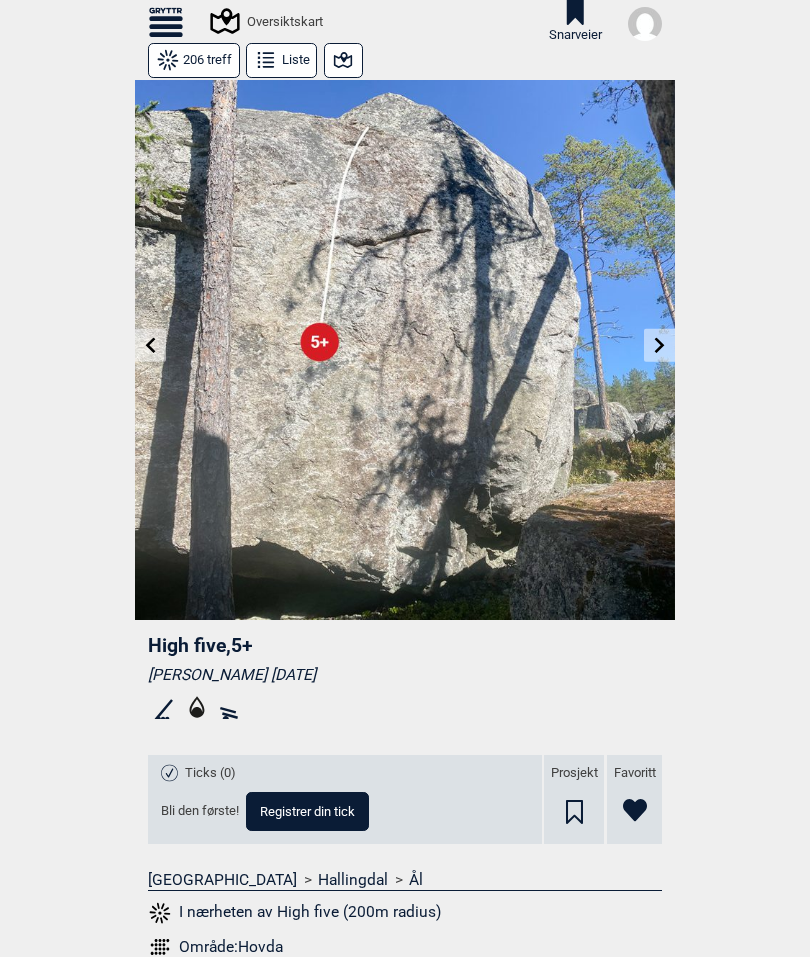 click at bounding box center (659, 345) 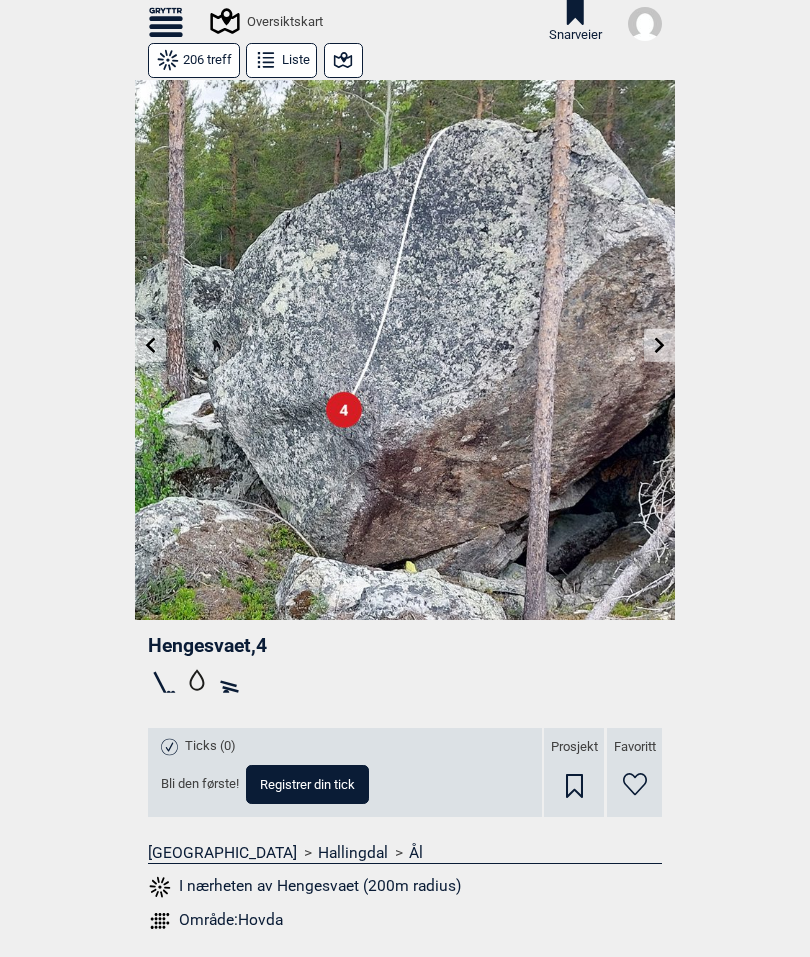 click 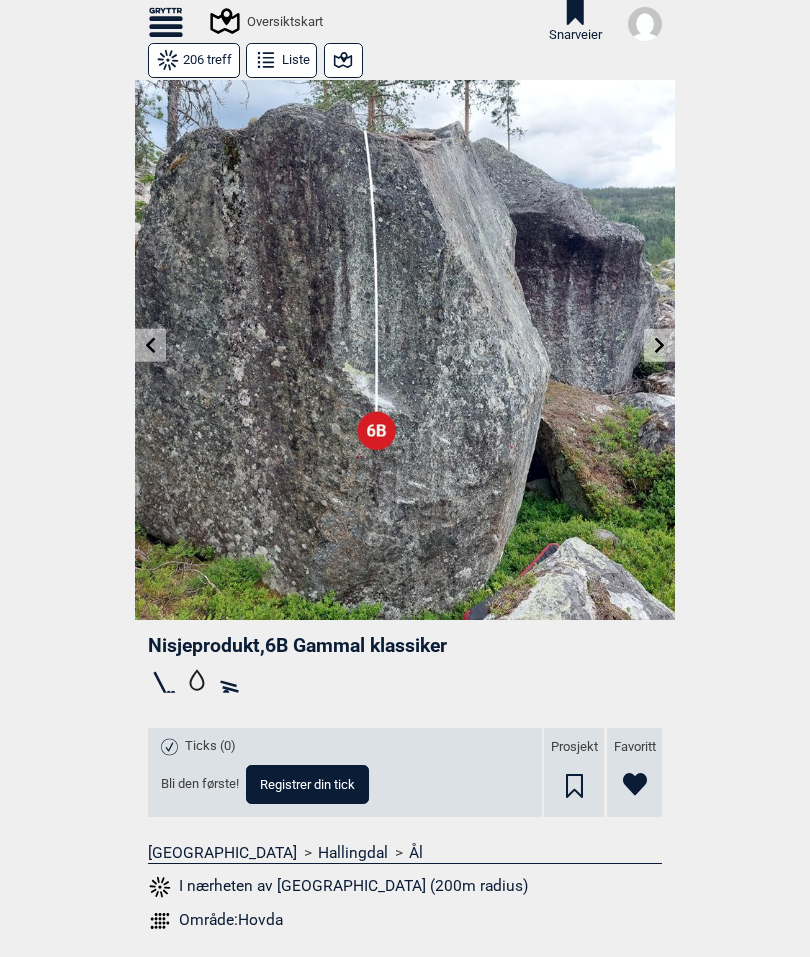 click at bounding box center [659, 345] 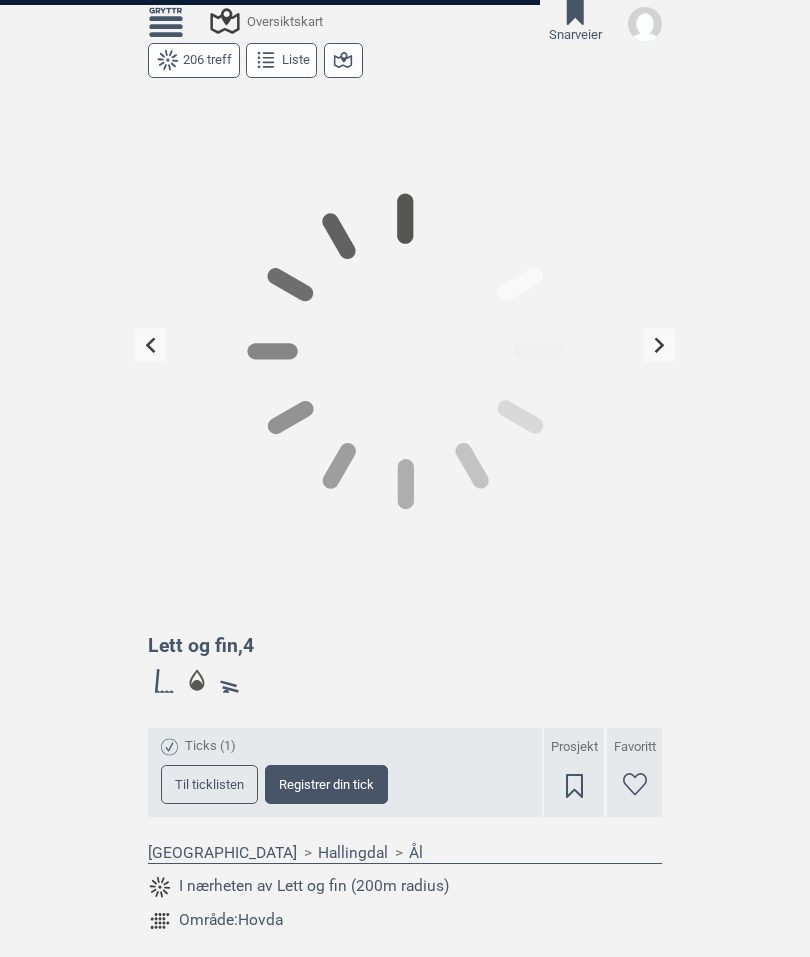 click at bounding box center [659, 345] 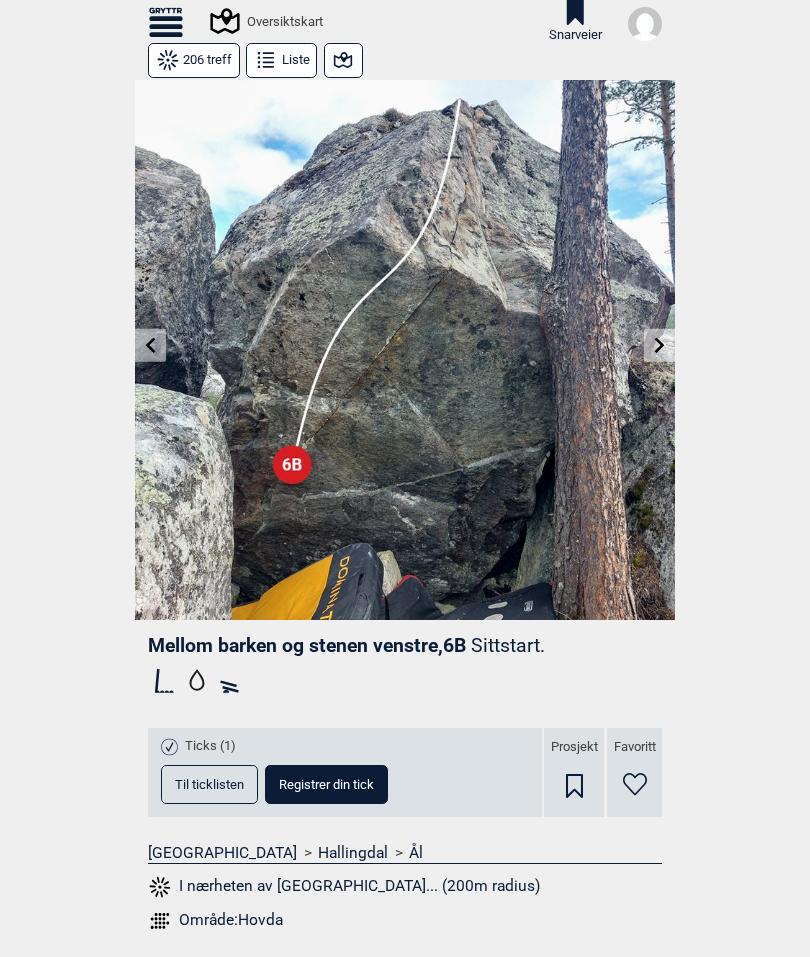 click at bounding box center [659, 345] 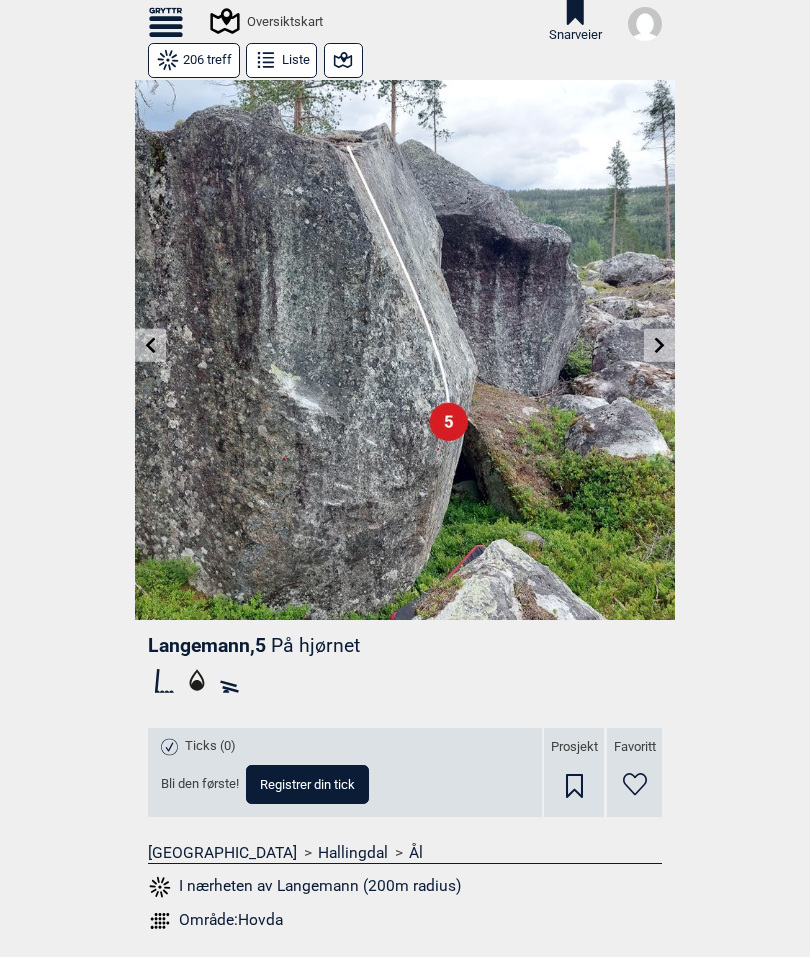 click at bounding box center [659, 345] 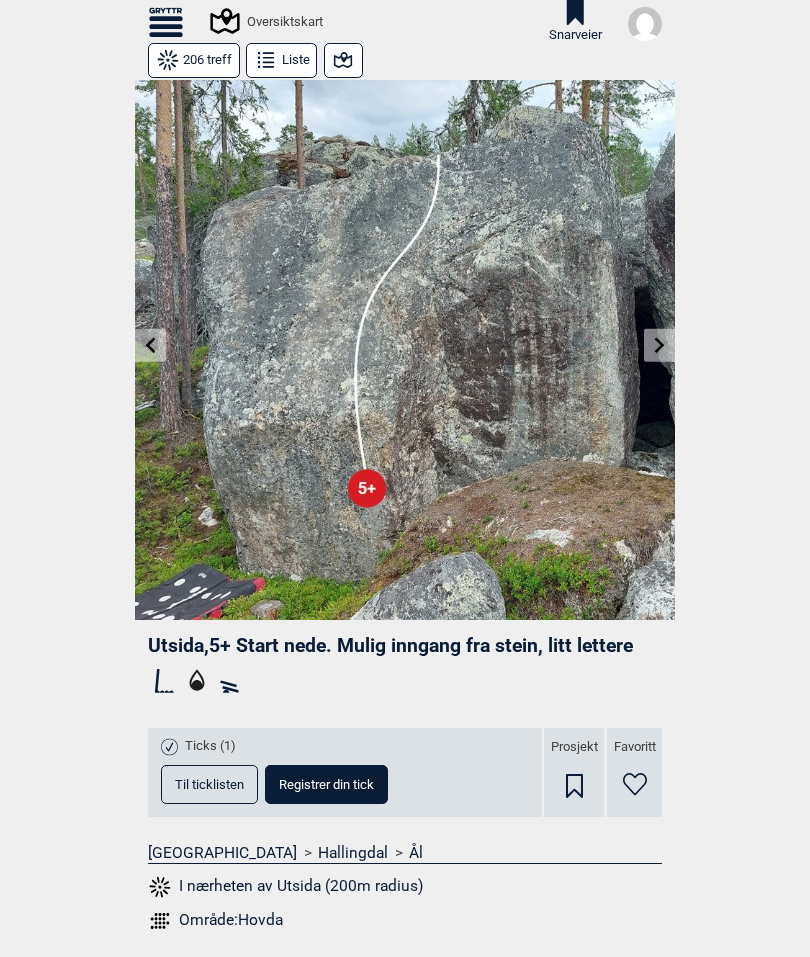 click at bounding box center [659, 345] 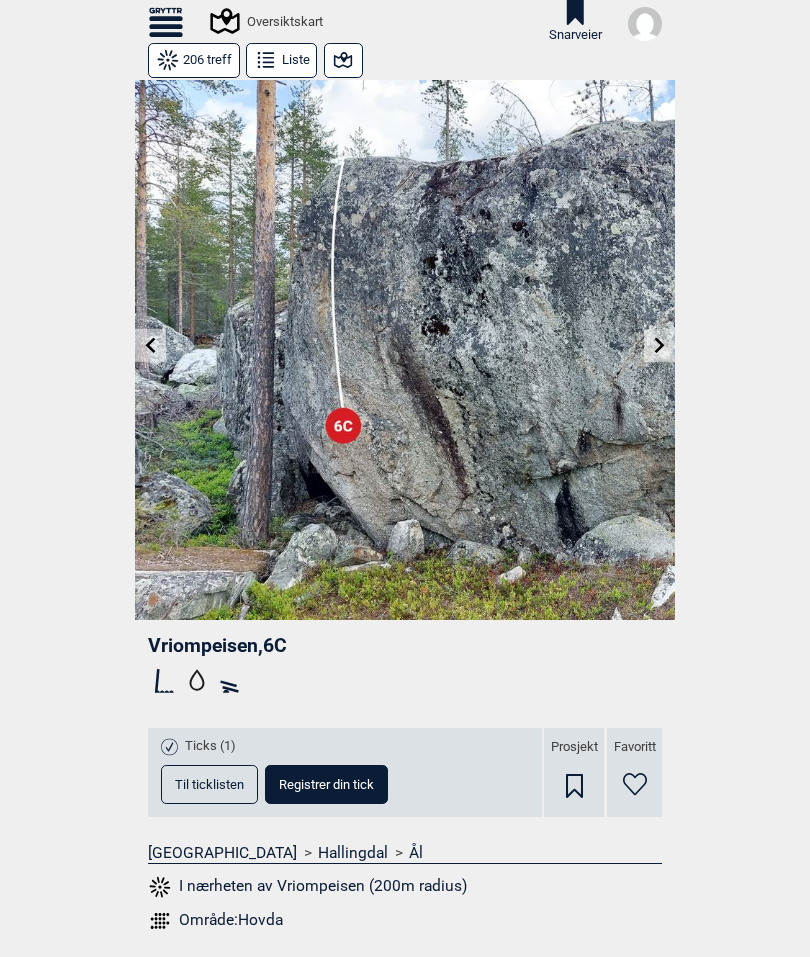 click 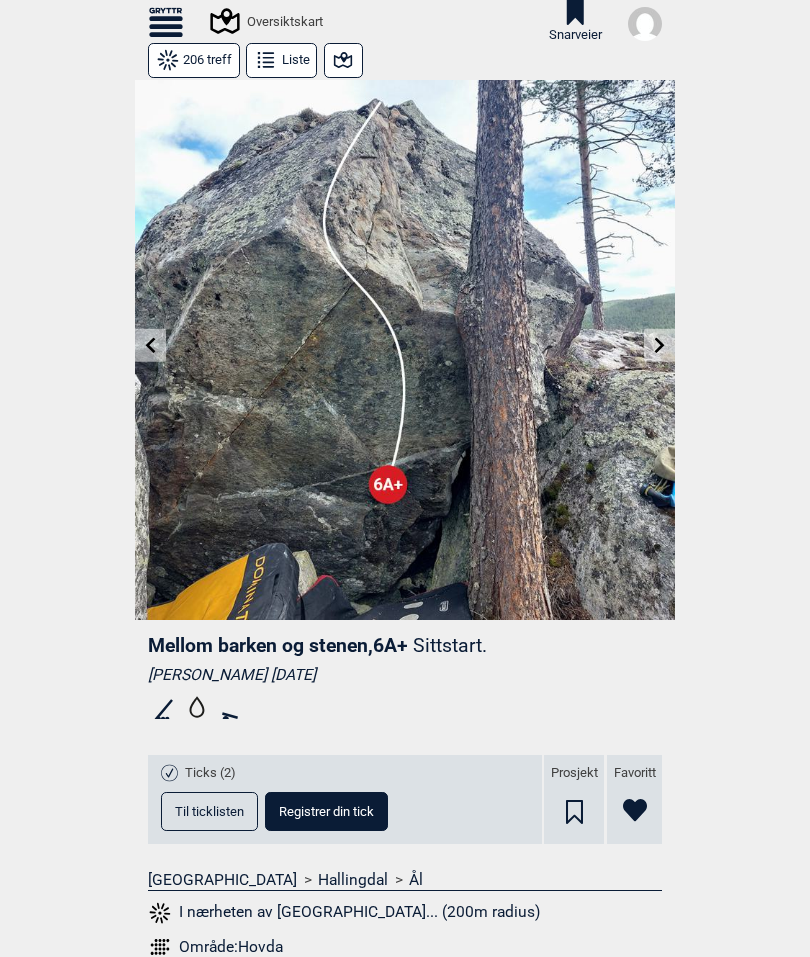 click at bounding box center [659, 345] 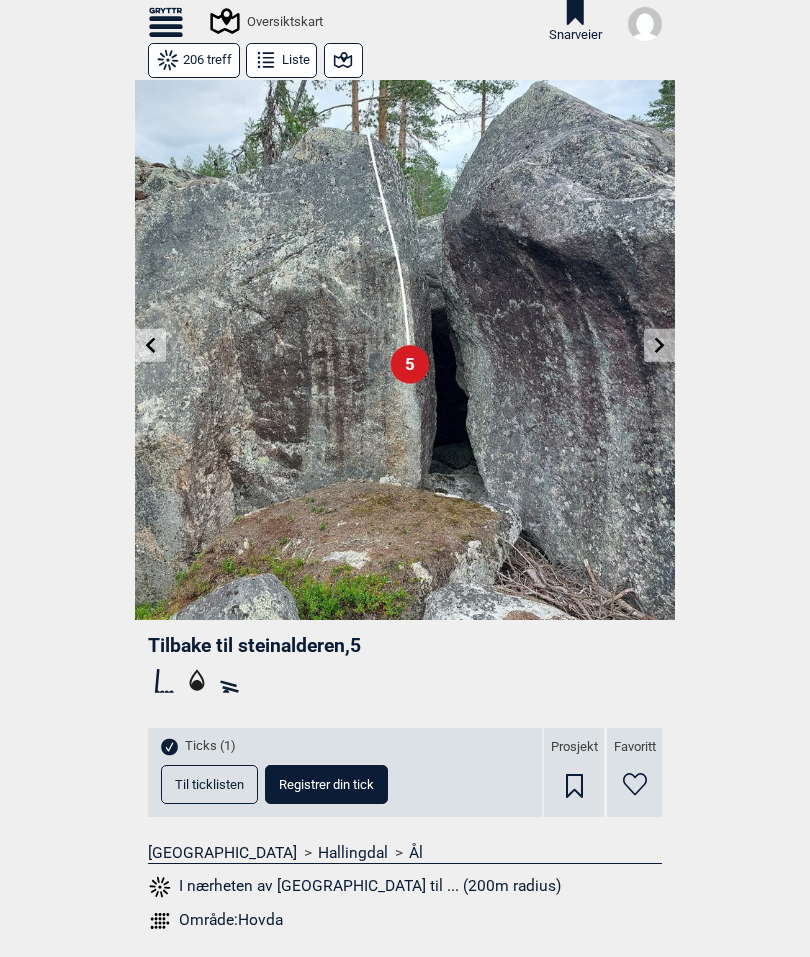 click at bounding box center [659, 345] 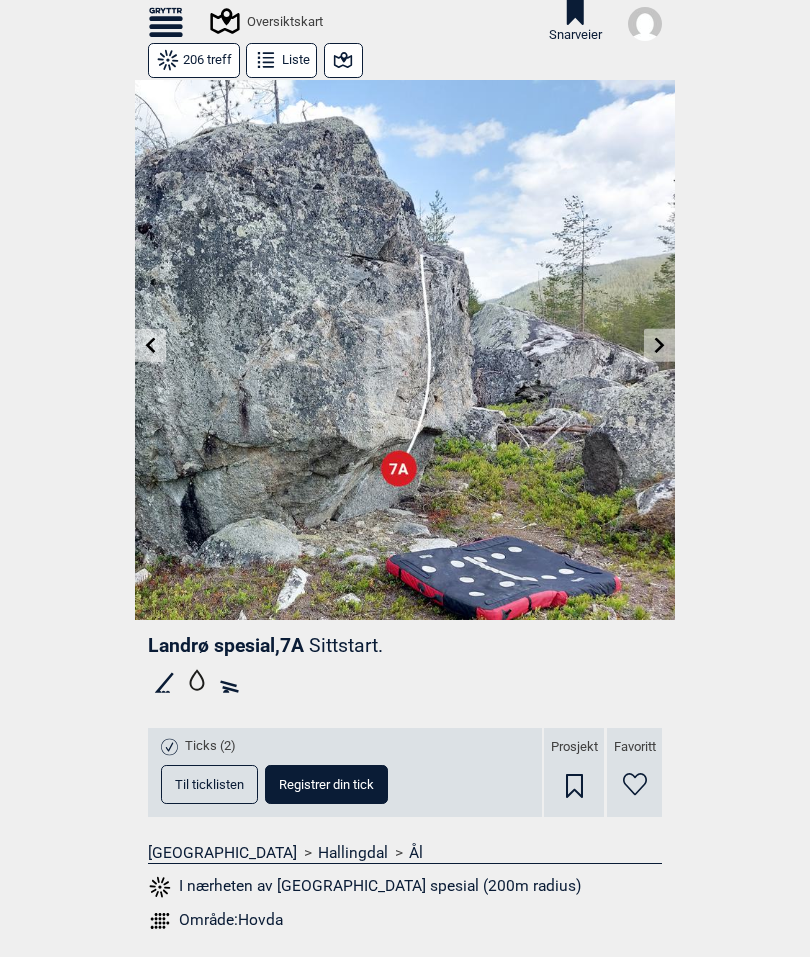 click at bounding box center [659, 345] 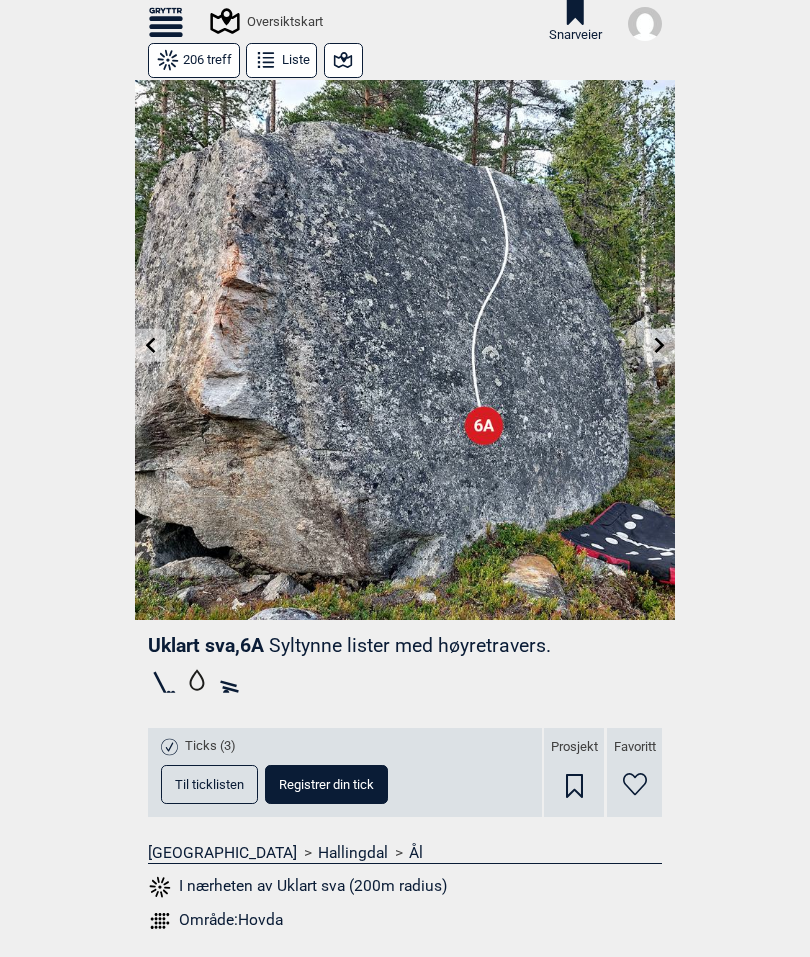 click at bounding box center [659, 345] 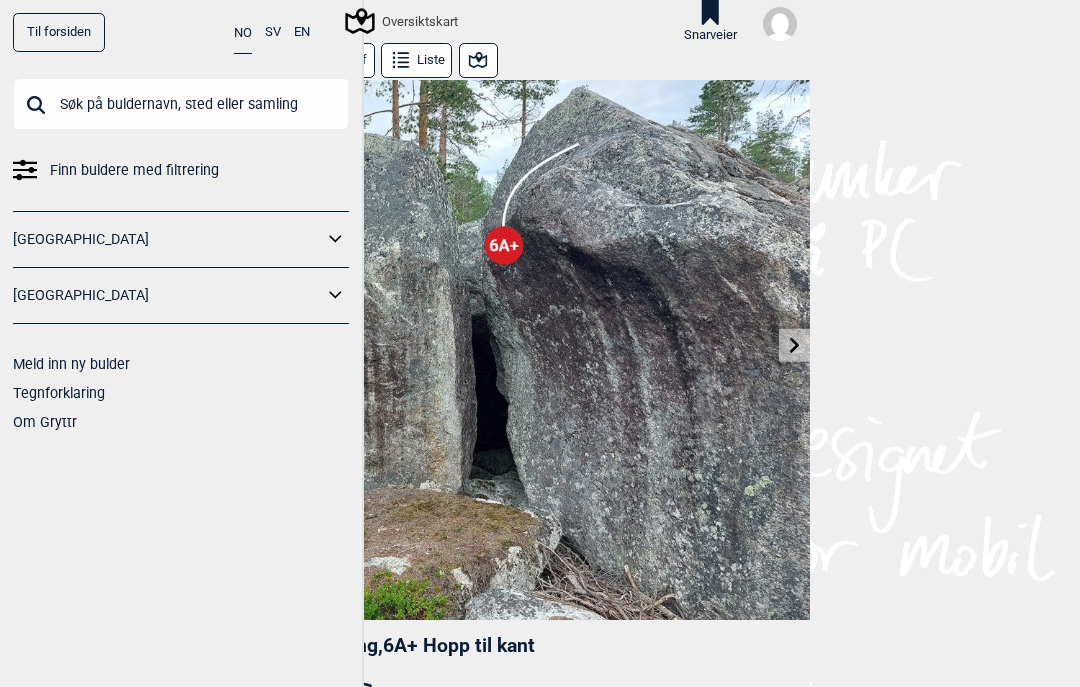 click on "Til forsiden NO SV EN Finn buldere med filtrering Norge Sverige Meld inn ny bulder Tegnforklaring Om Gryttr" at bounding box center (182, 343) 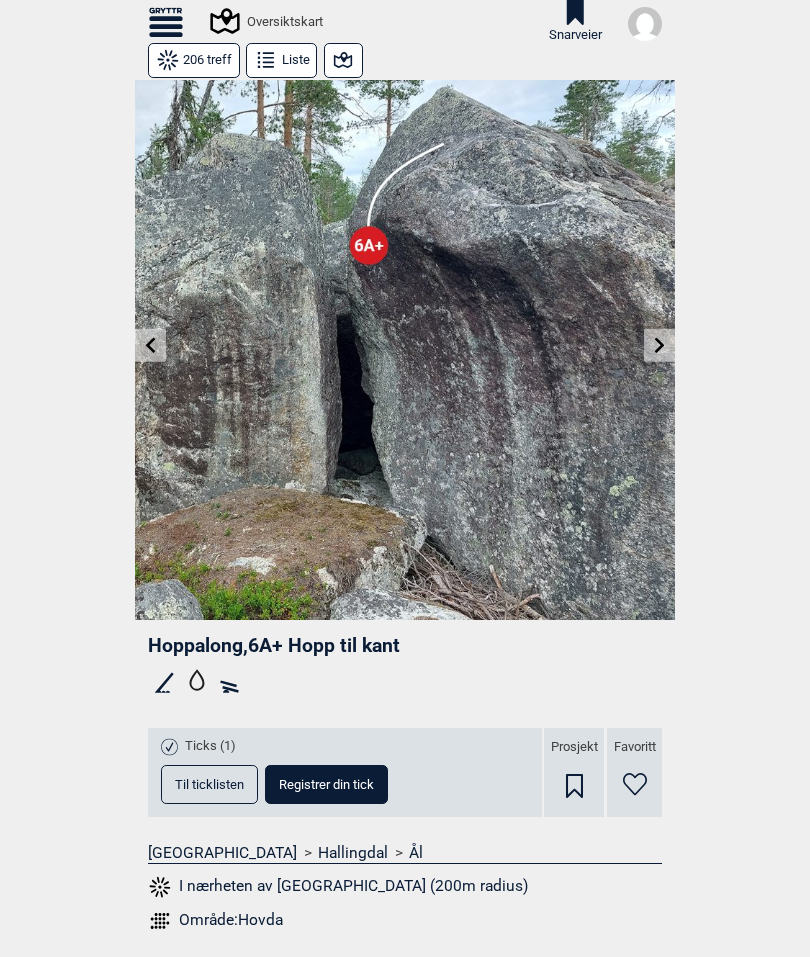 click at bounding box center [405, 350] 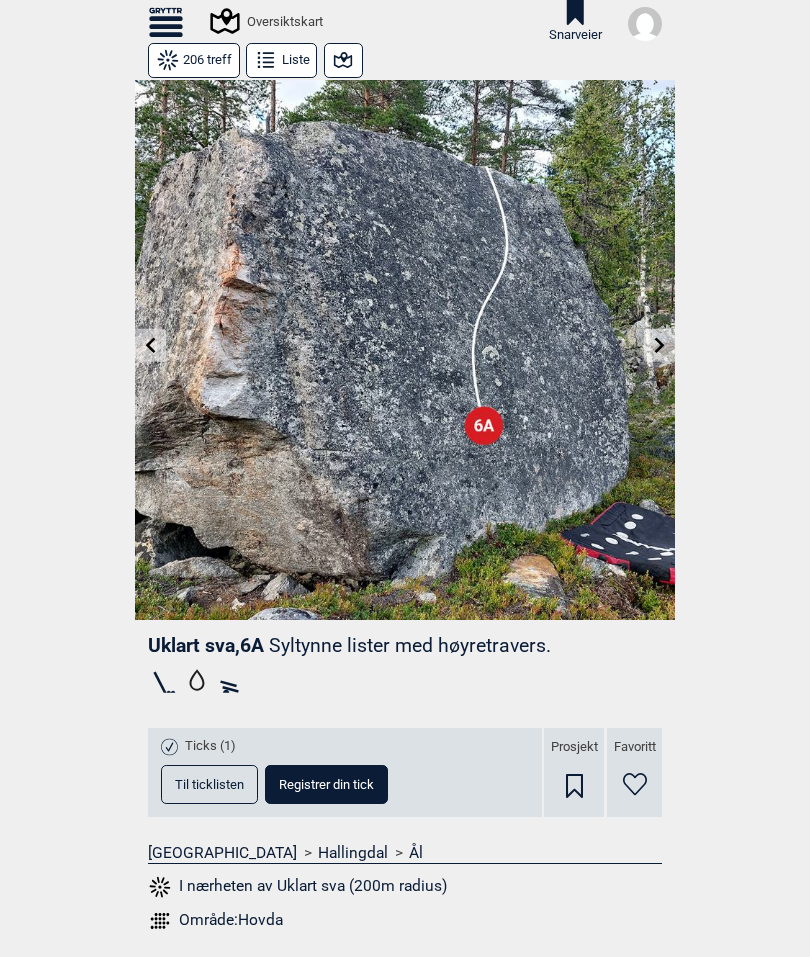 click at bounding box center (150, 345) 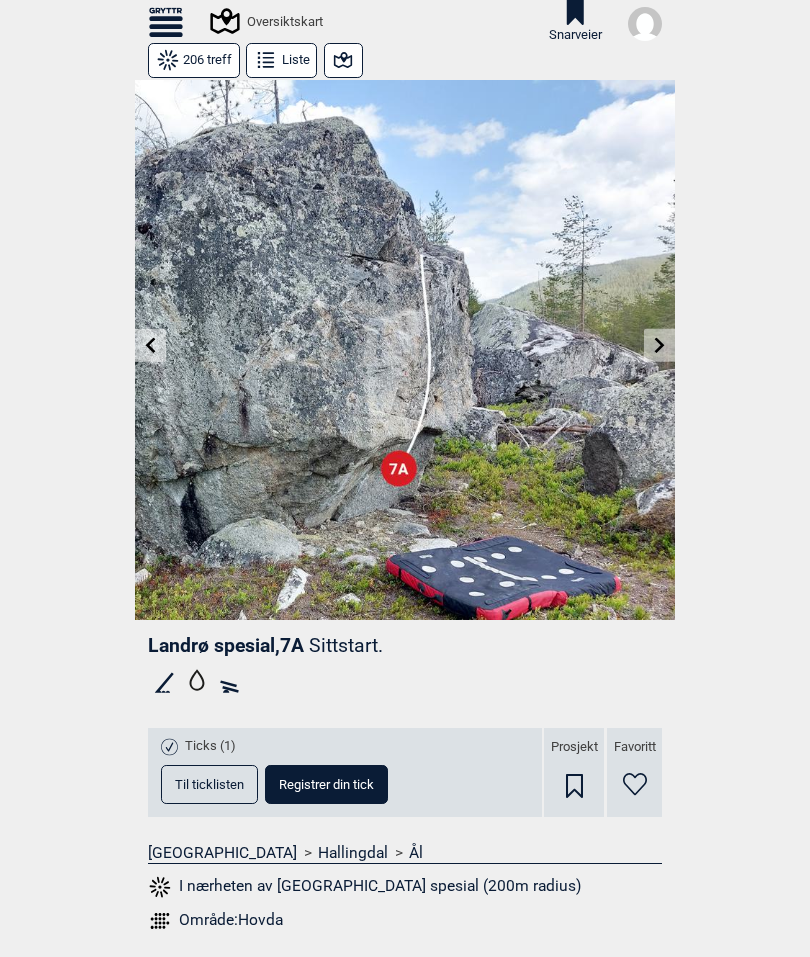 click at bounding box center (150, 345) 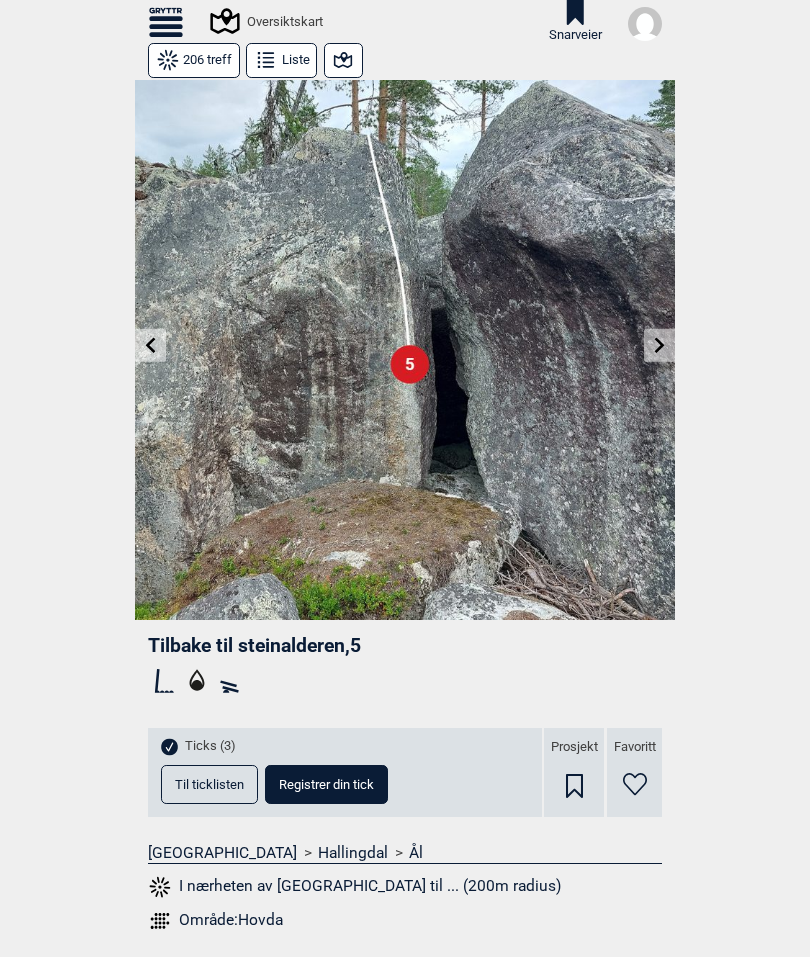 click at bounding box center (405, 350) 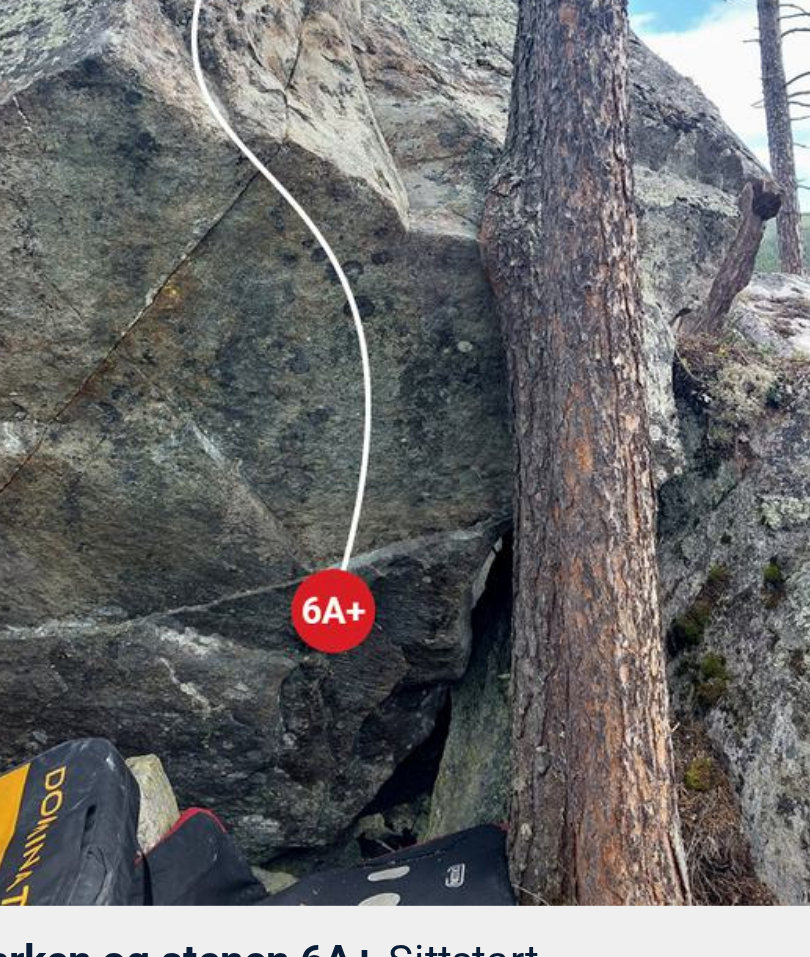 scroll, scrollTop: 0, scrollLeft: 0, axis: both 